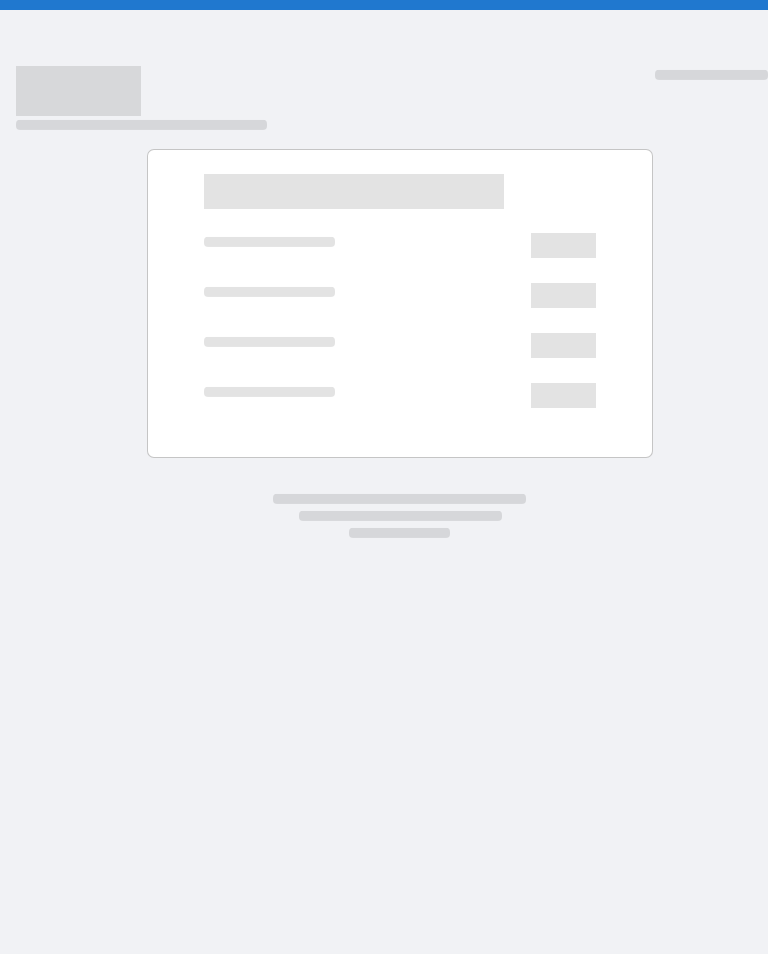 scroll, scrollTop: 0, scrollLeft: 0, axis: both 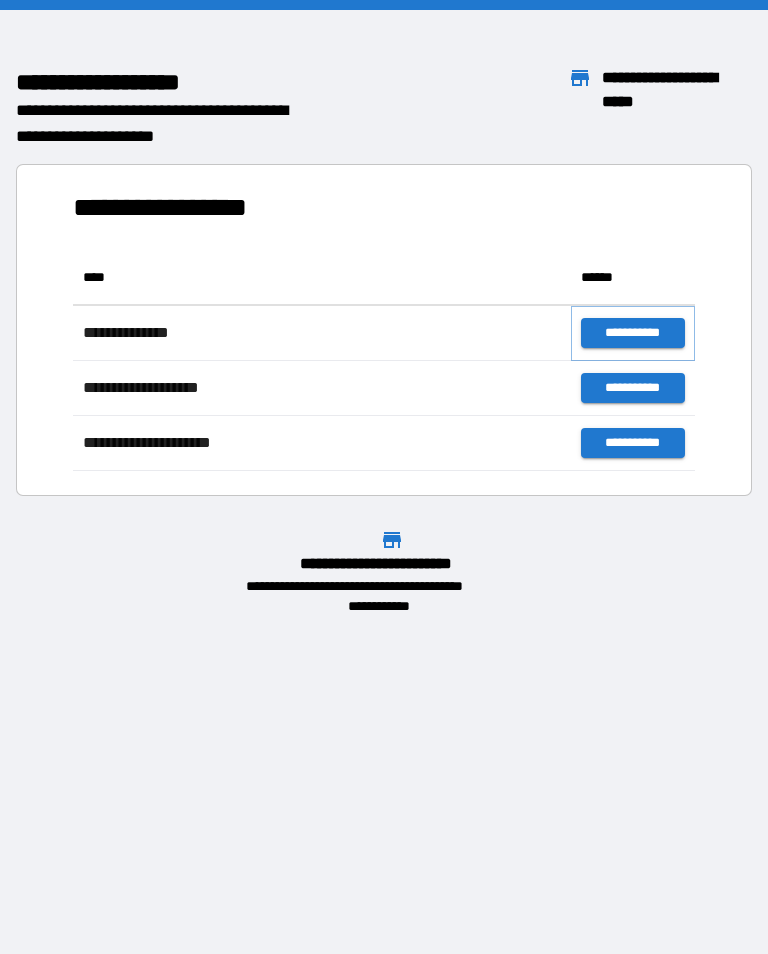 click on "**********" at bounding box center (633, 333) 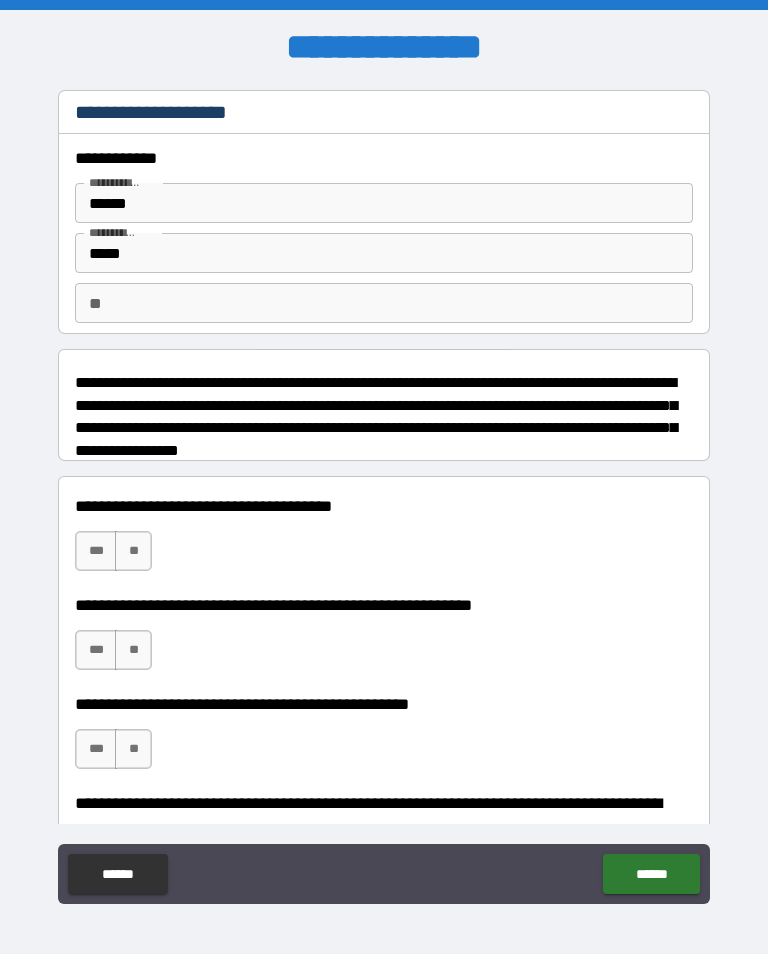 click on "**" at bounding box center (384, 303) 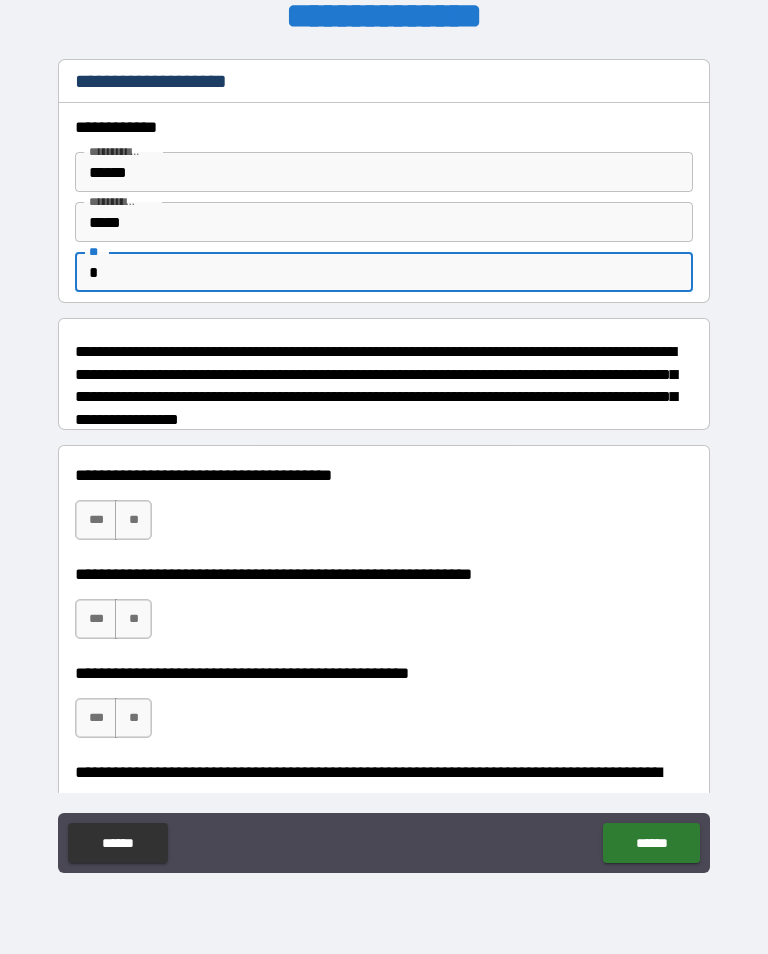 scroll, scrollTop: 184, scrollLeft: 0, axis: vertical 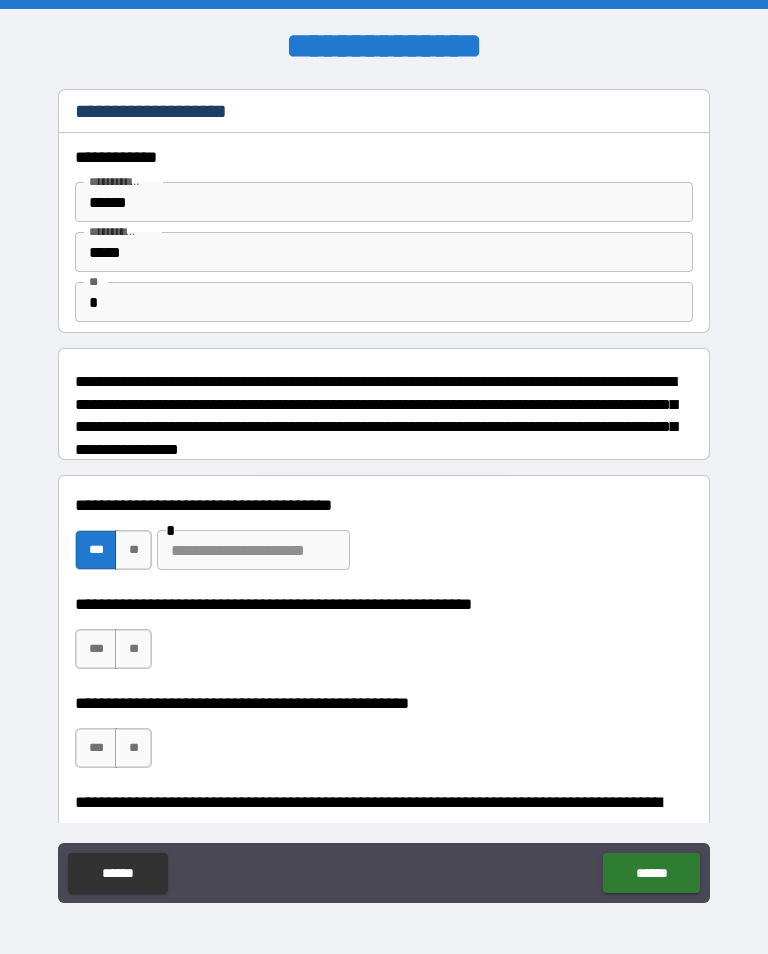 click on "***" at bounding box center [96, 550] 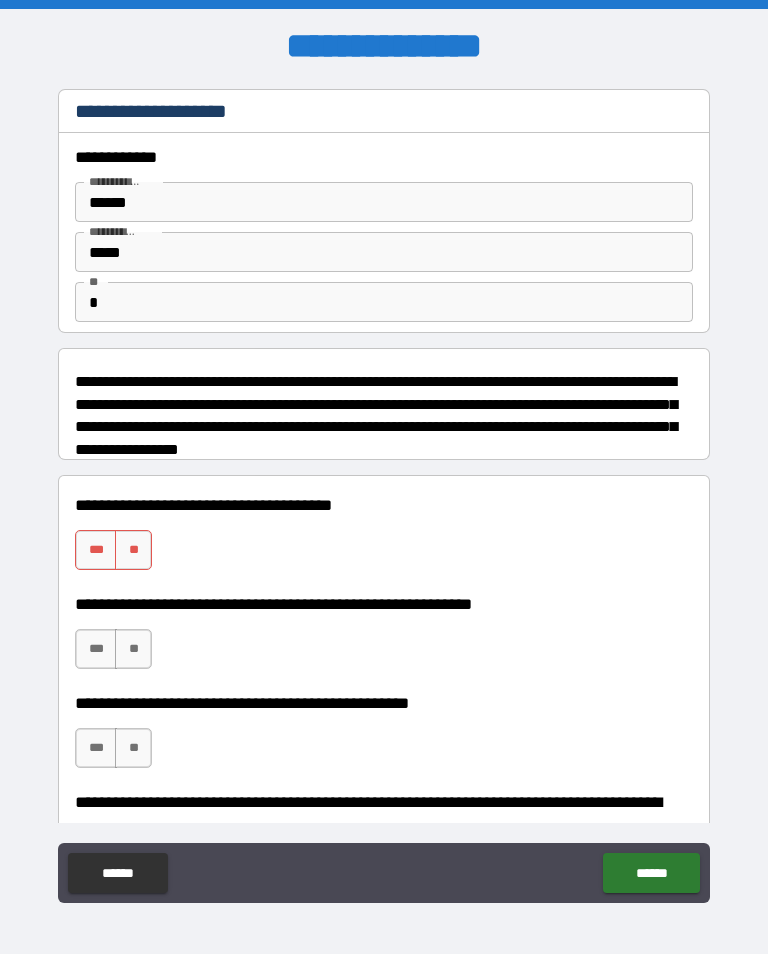click on "**********" at bounding box center (384, 411) 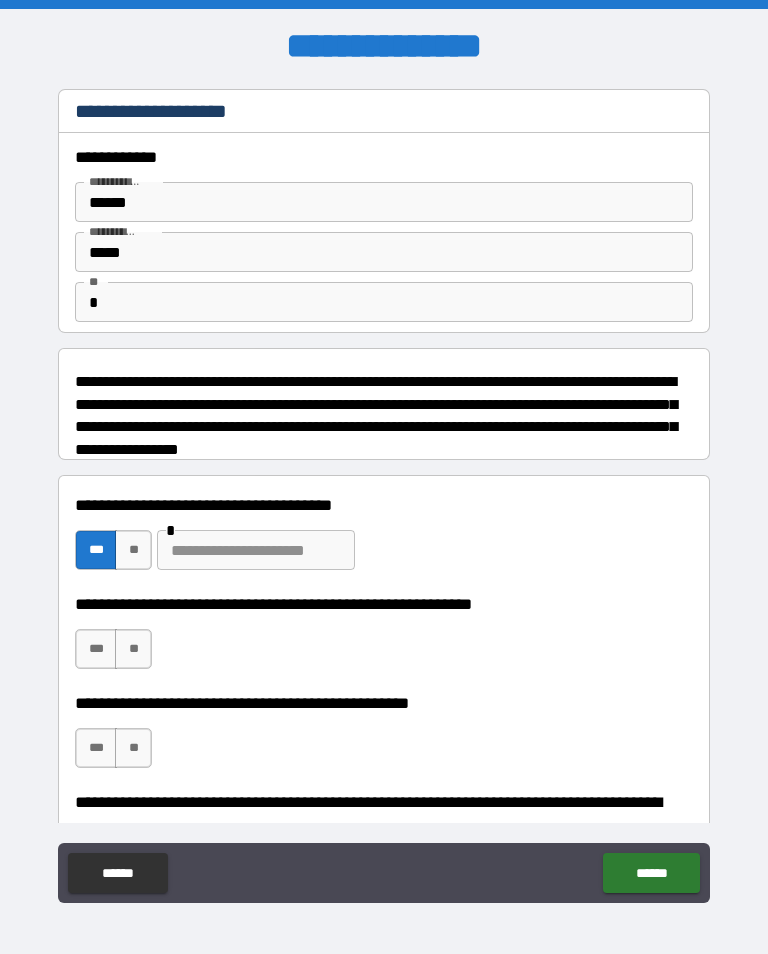 click at bounding box center (253, 550) 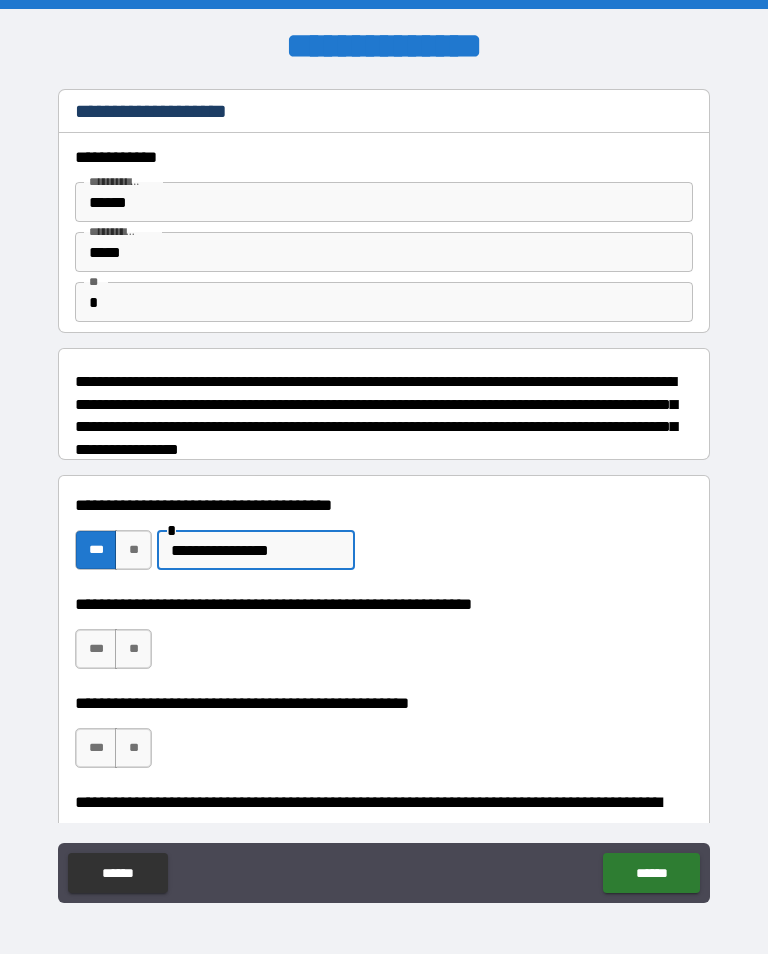 type on "**********" 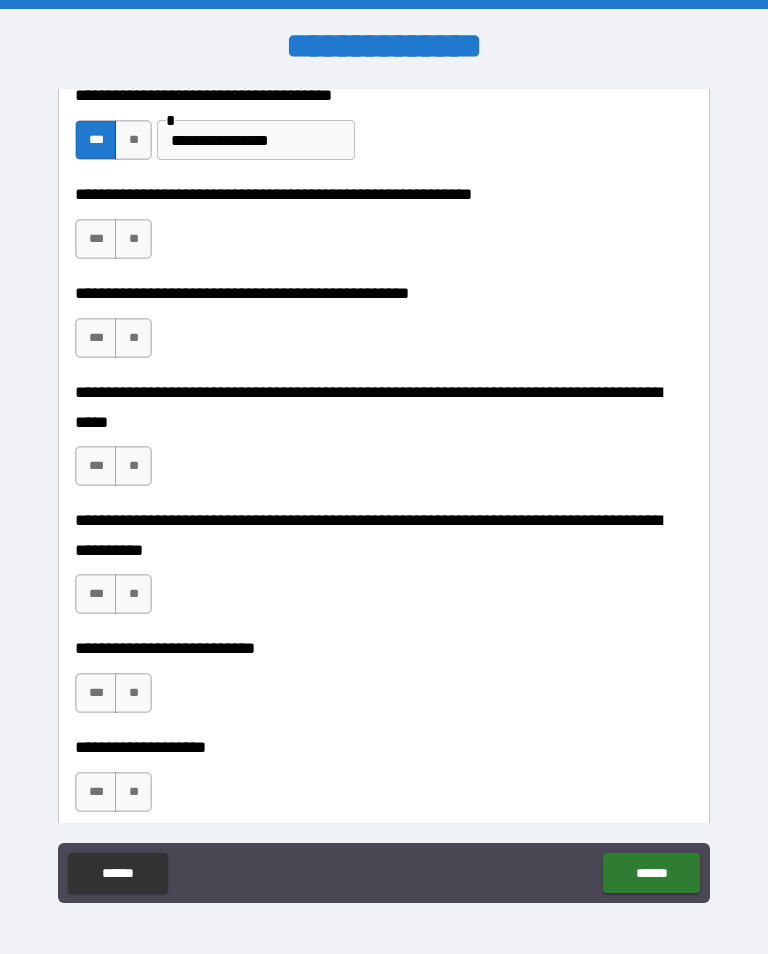 scroll, scrollTop: 407, scrollLeft: 0, axis: vertical 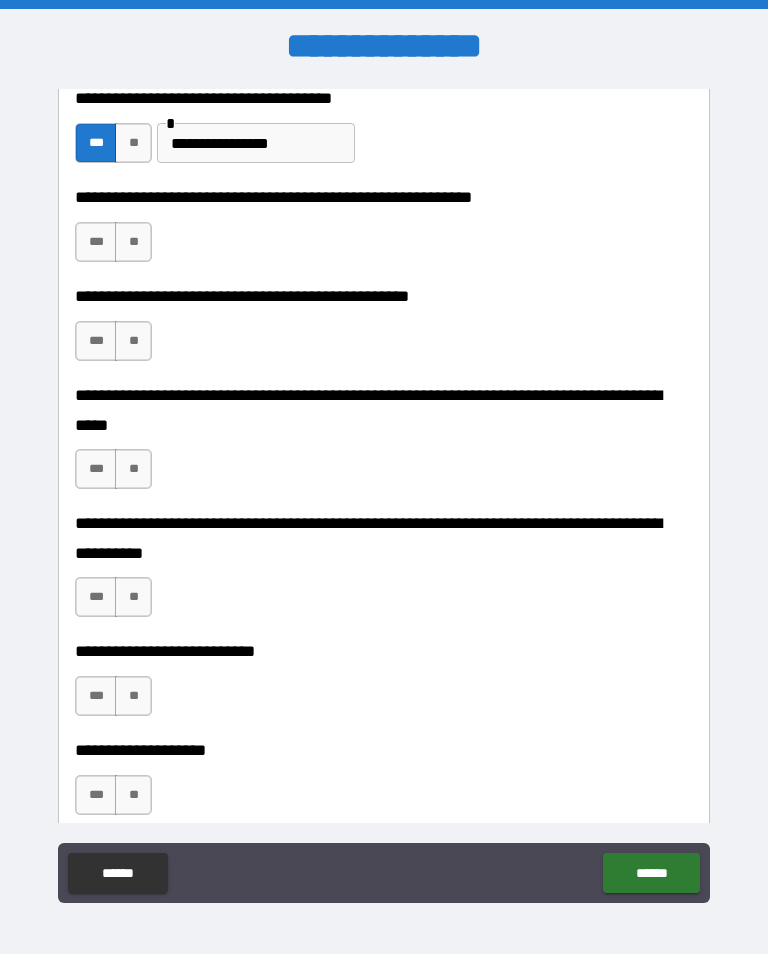 click on "**" at bounding box center (133, 242) 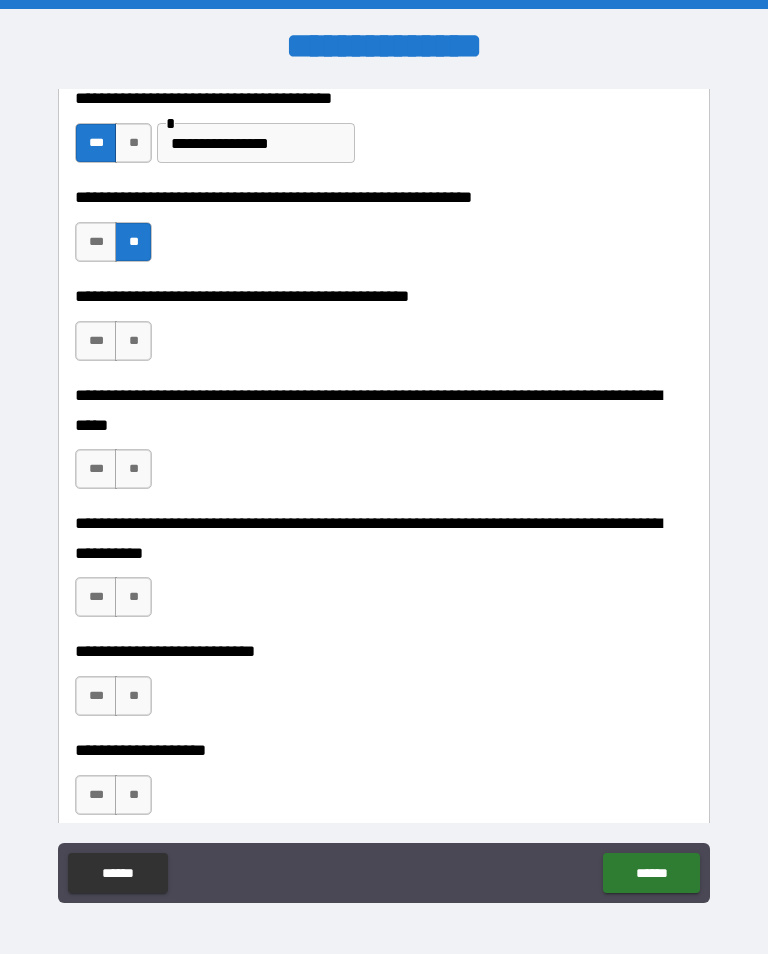 click on "**" at bounding box center (133, 341) 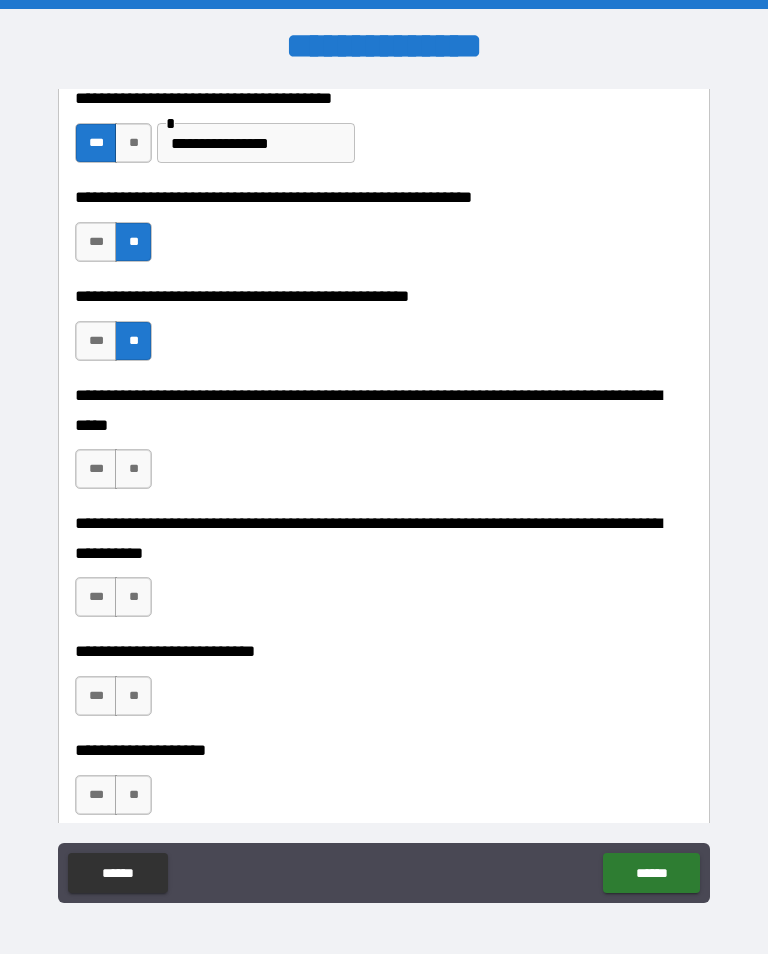 click on "**" at bounding box center [133, 469] 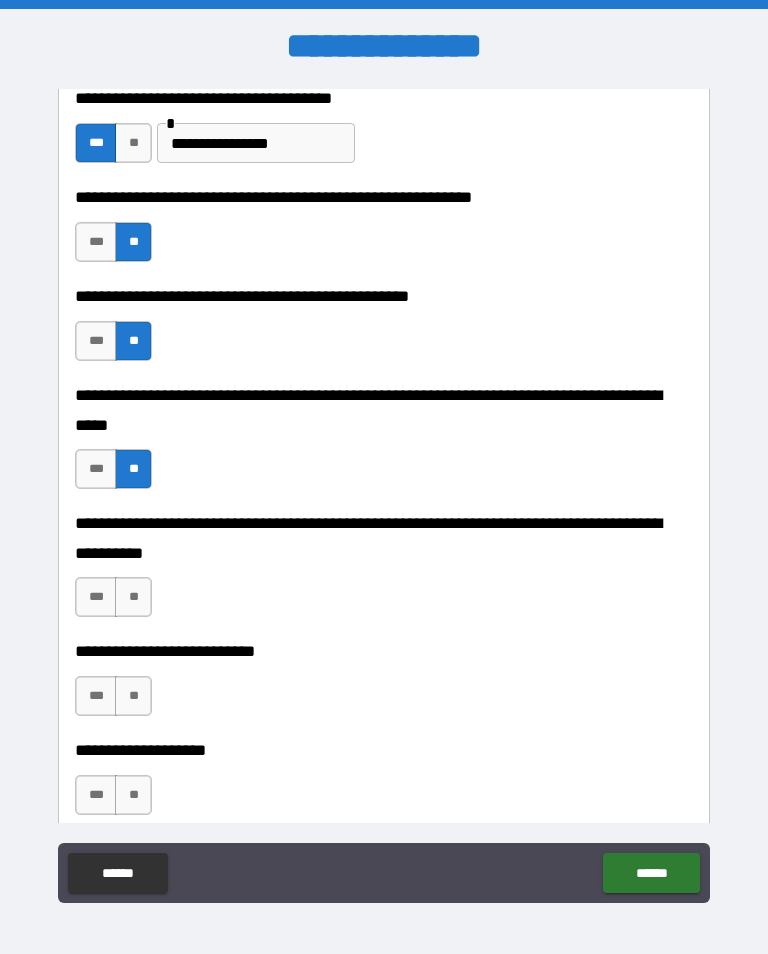 click on "**" at bounding box center [133, 597] 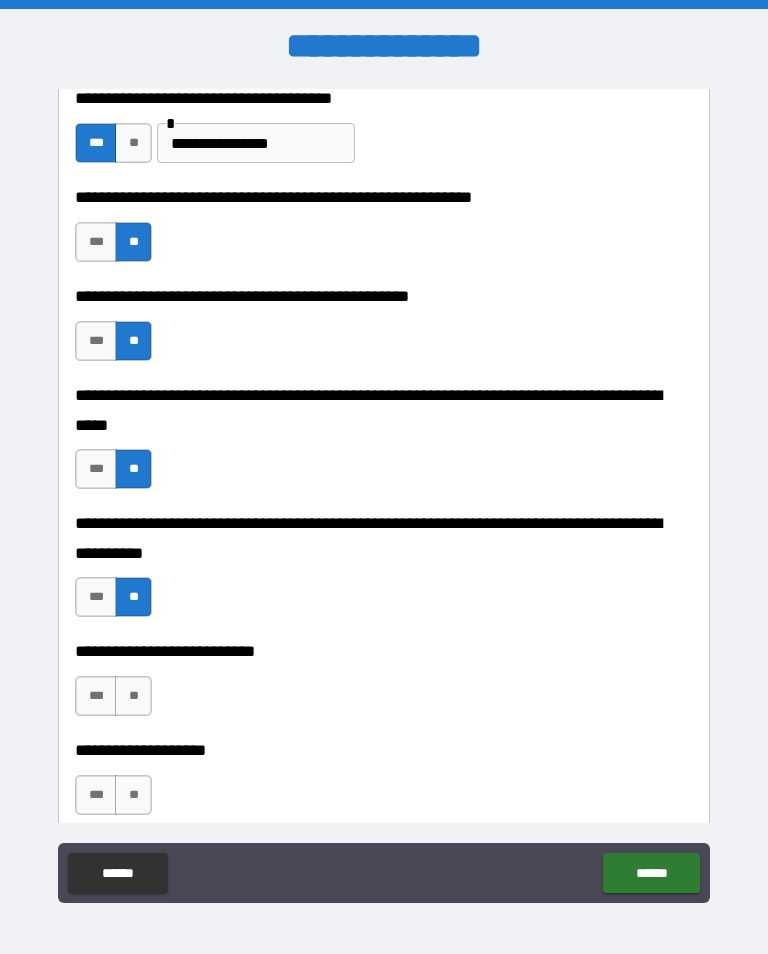 click on "**" at bounding box center [133, 696] 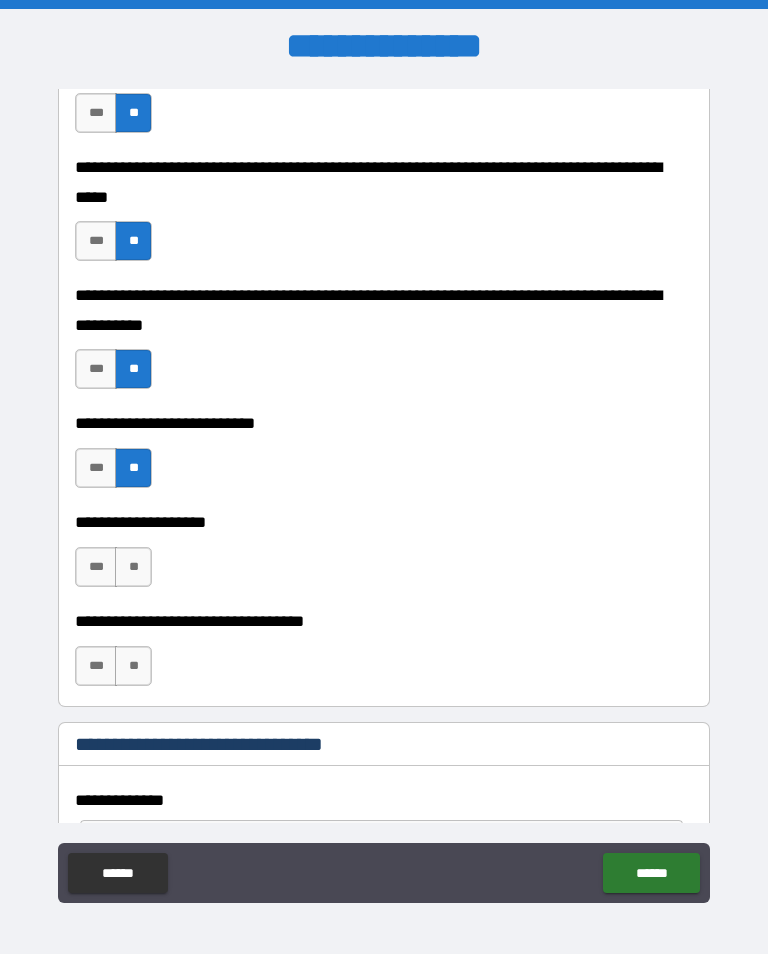 scroll, scrollTop: 643, scrollLeft: 0, axis: vertical 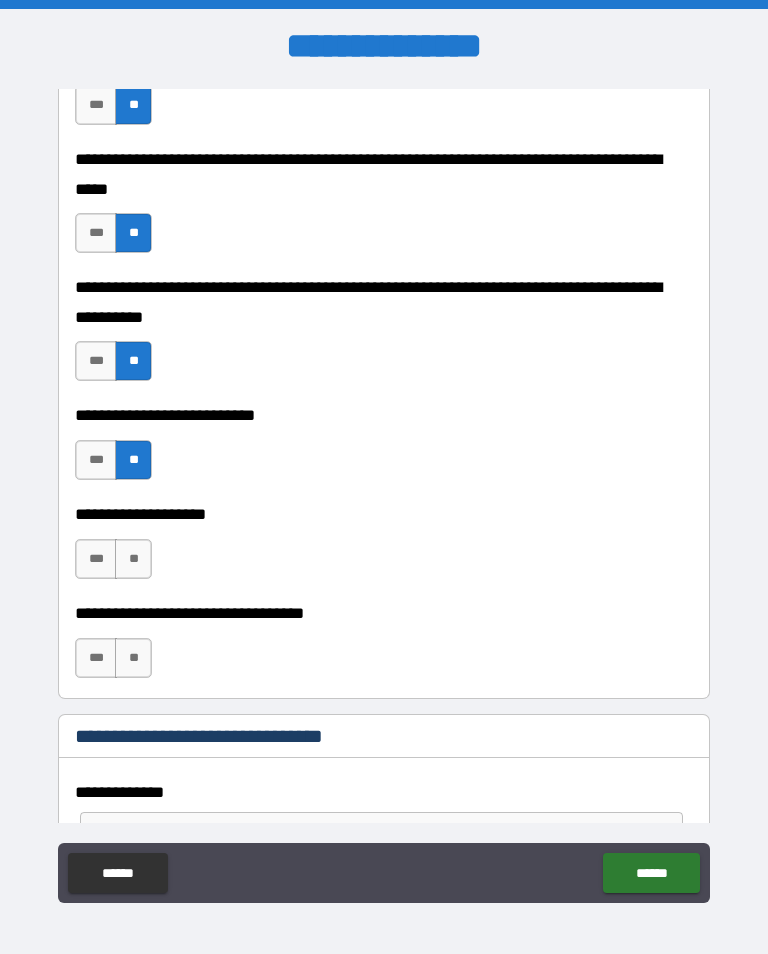 click on "**" at bounding box center [133, 559] 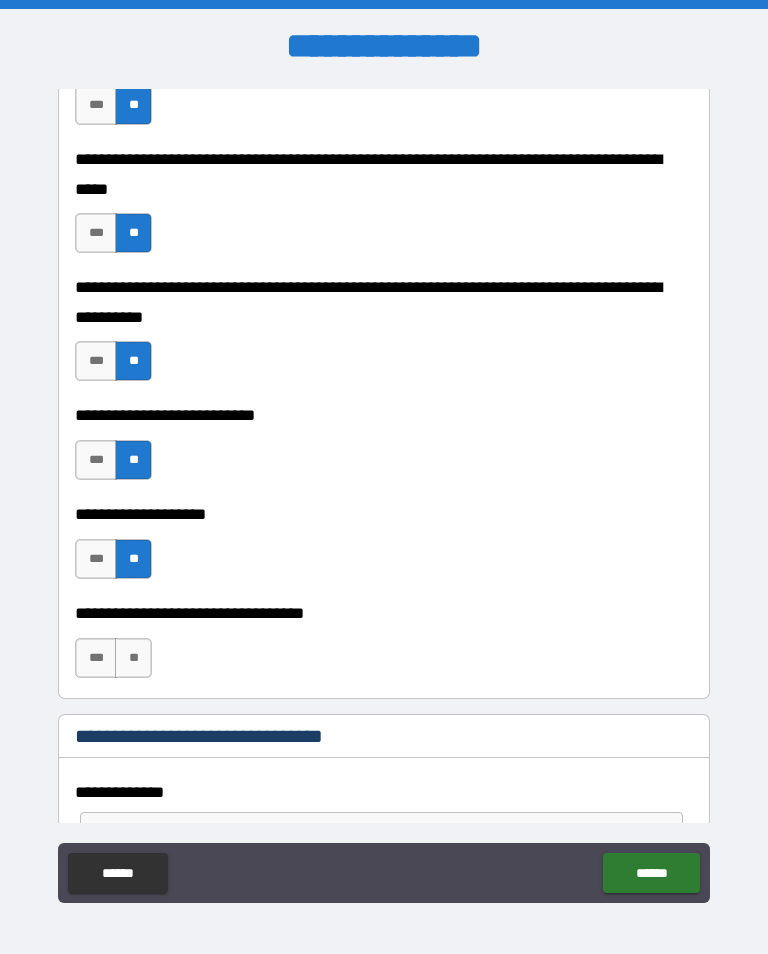 click on "**" at bounding box center [133, 658] 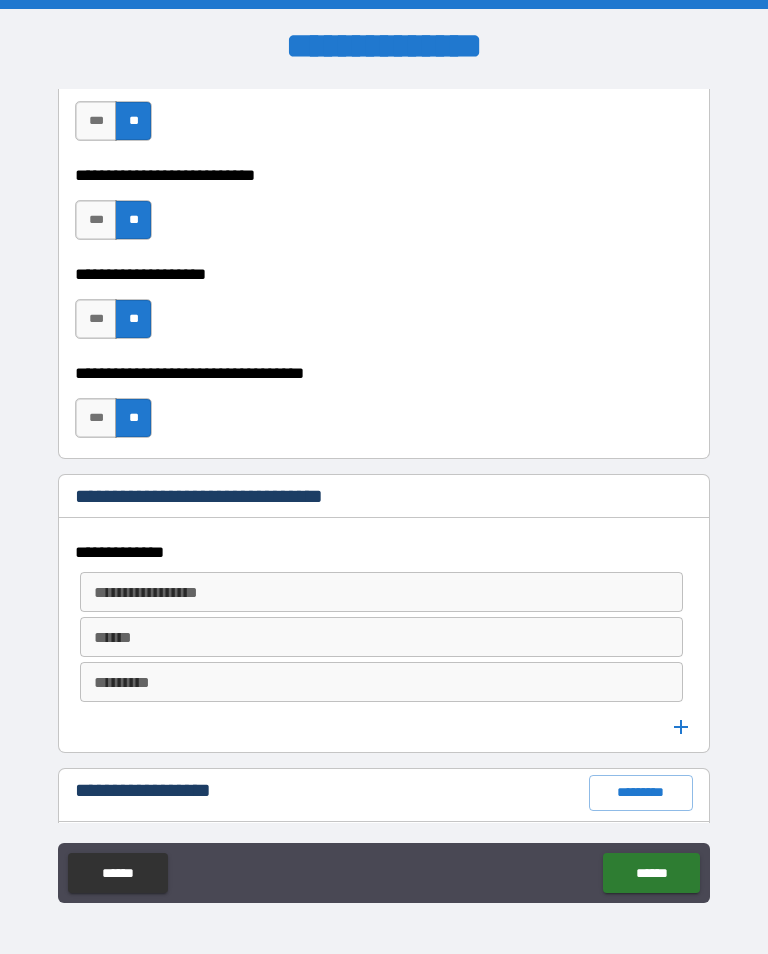 scroll, scrollTop: 905, scrollLeft: 0, axis: vertical 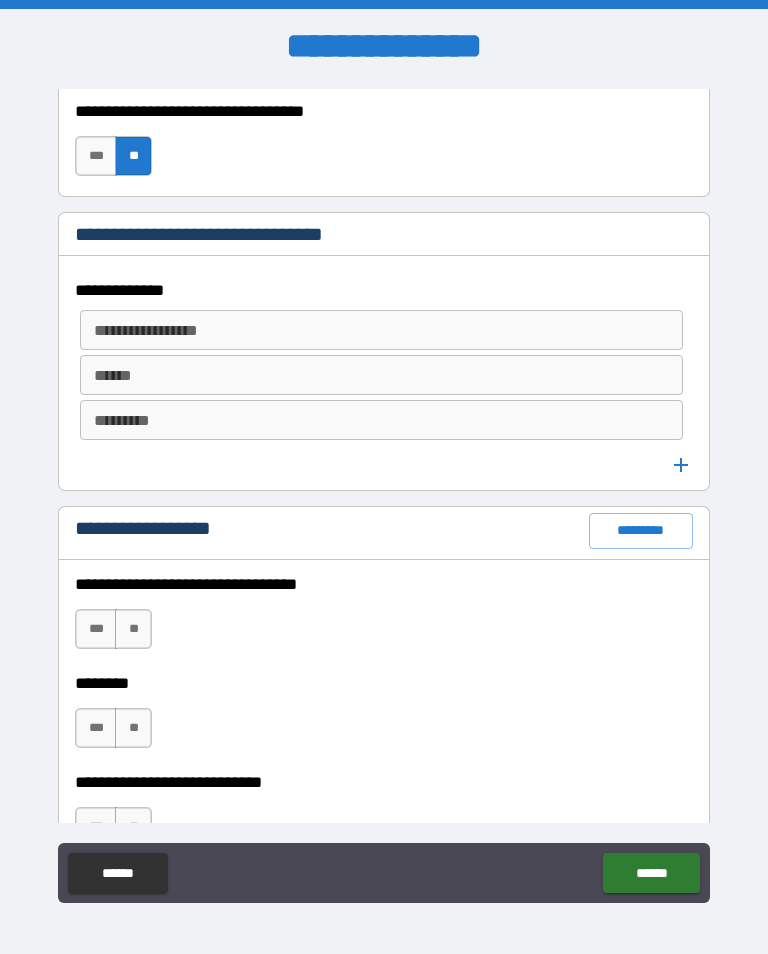 click on "**" at bounding box center [133, 629] 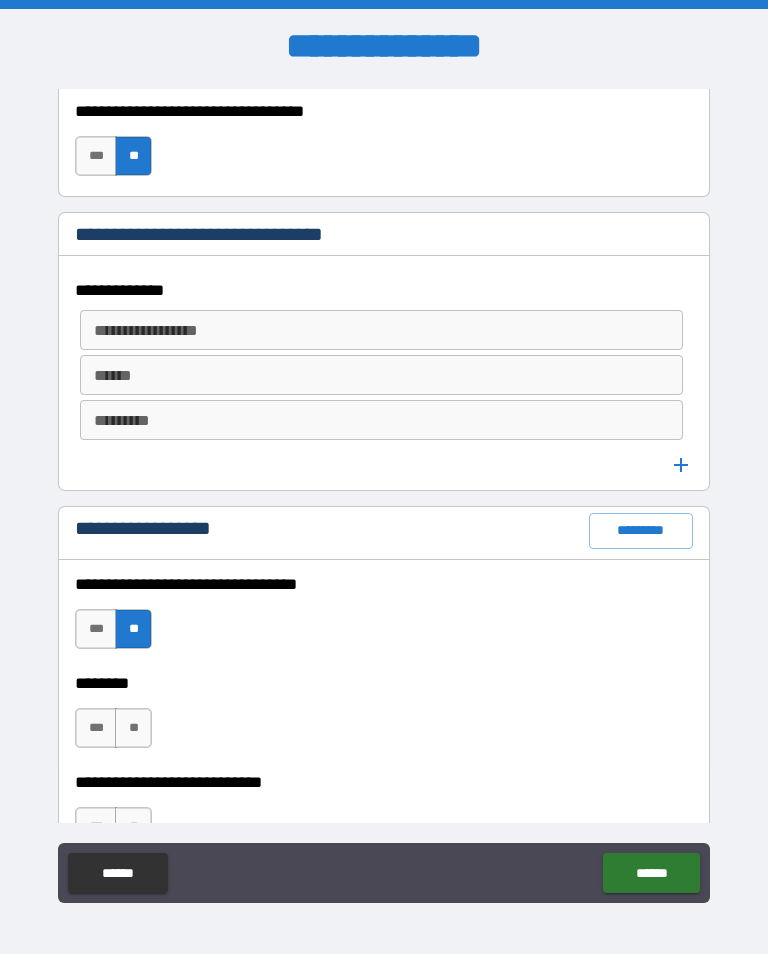 click on "**" at bounding box center (133, 728) 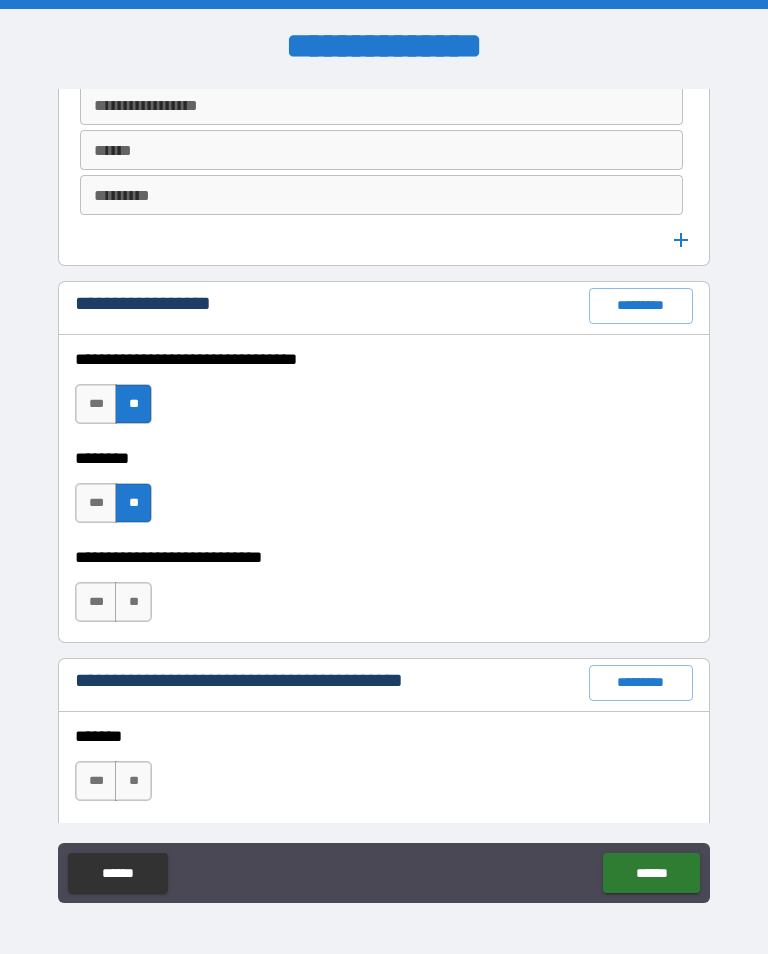 scroll, scrollTop: 1372, scrollLeft: 0, axis: vertical 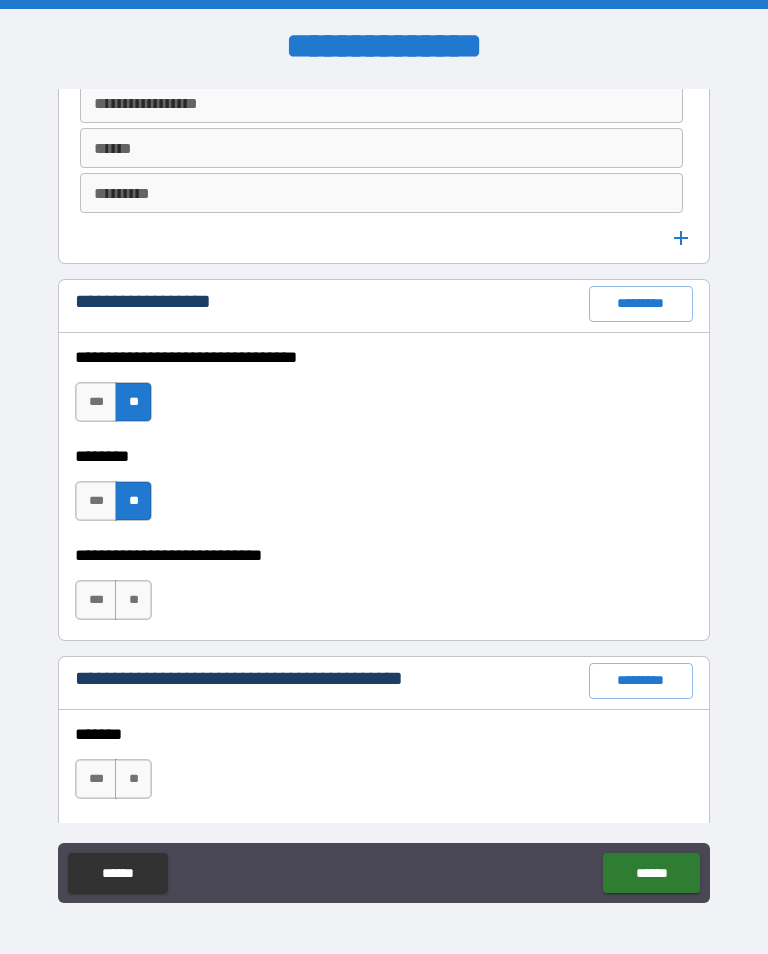 click on "**" at bounding box center (133, 600) 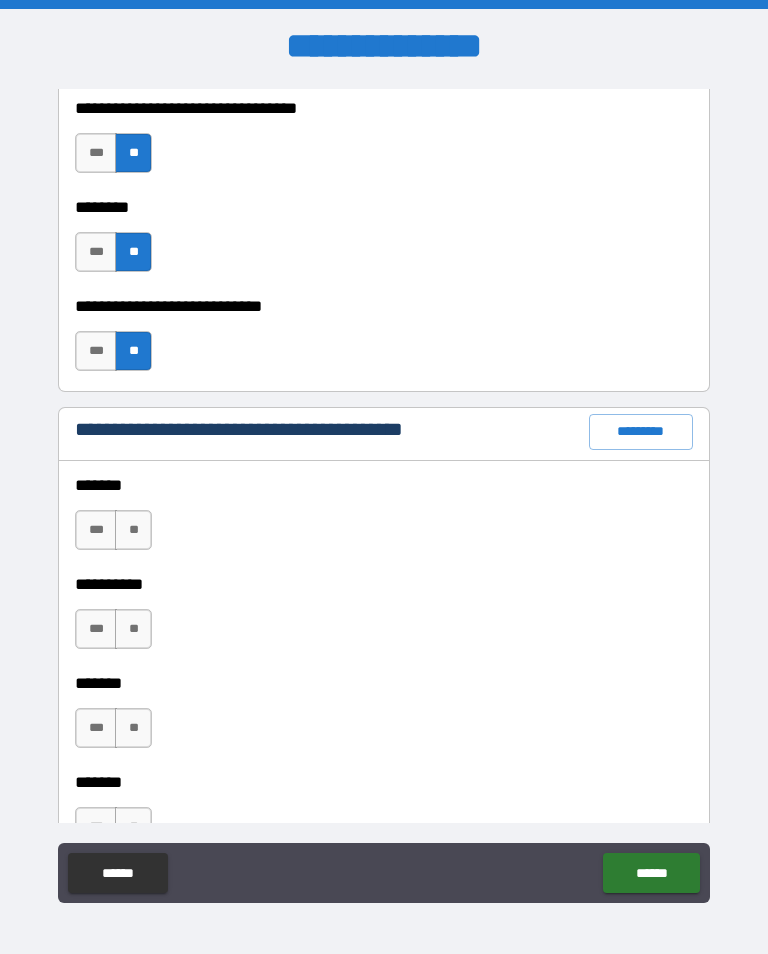scroll, scrollTop: 1623, scrollLeft: 0, axis: vertical 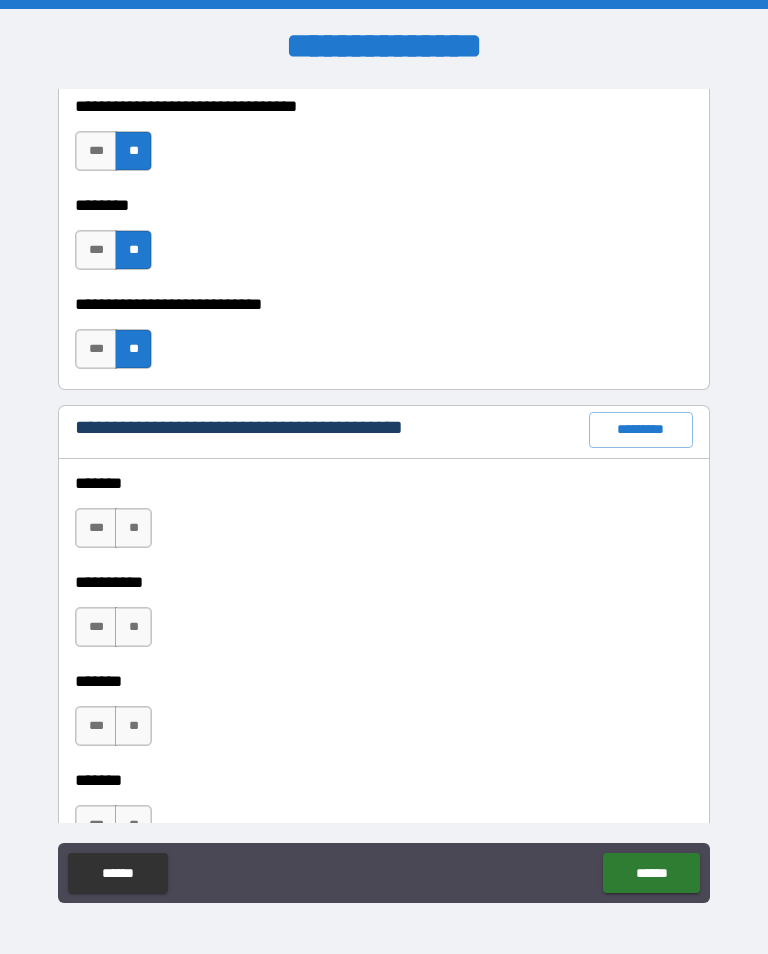 click on "**" at bounding box center [133, 528] 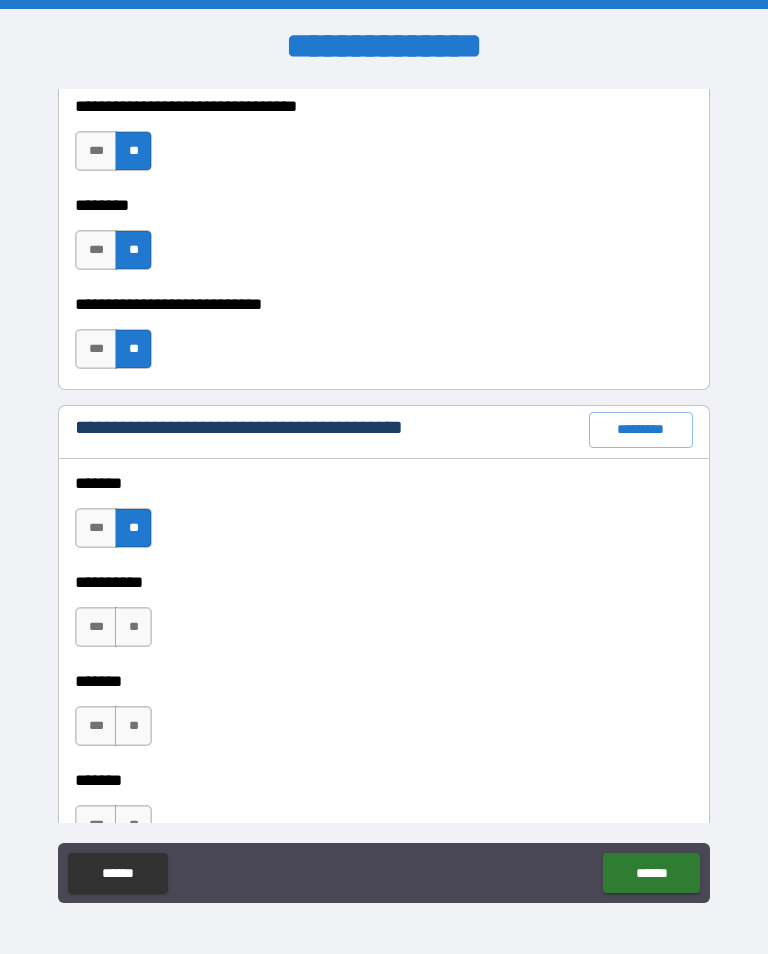 click on "***" at bounding box center [96, 627] 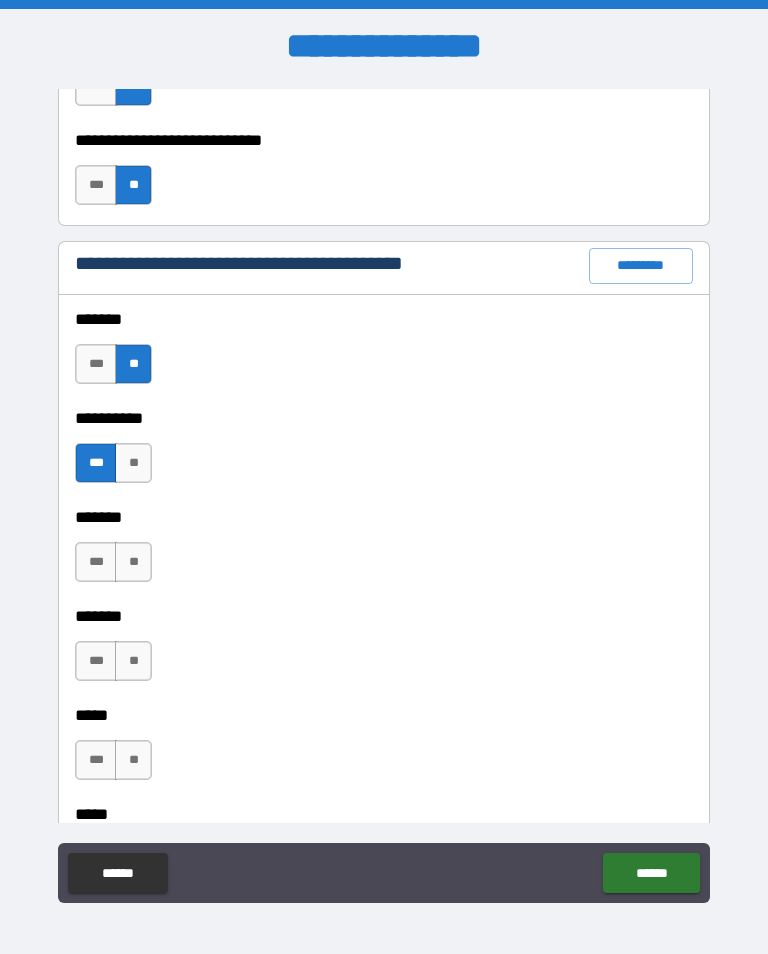 scroll, scrollTop: 1810, scrollLeft: 0, axis: vertical 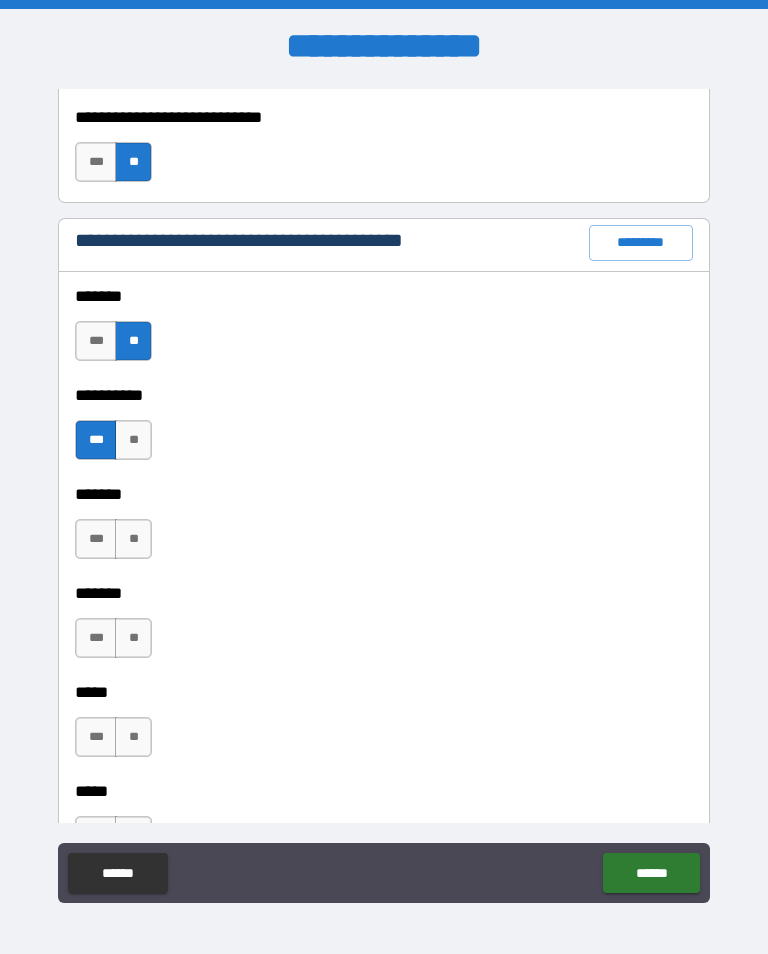 click on "**" at bounding box center (133, 539) 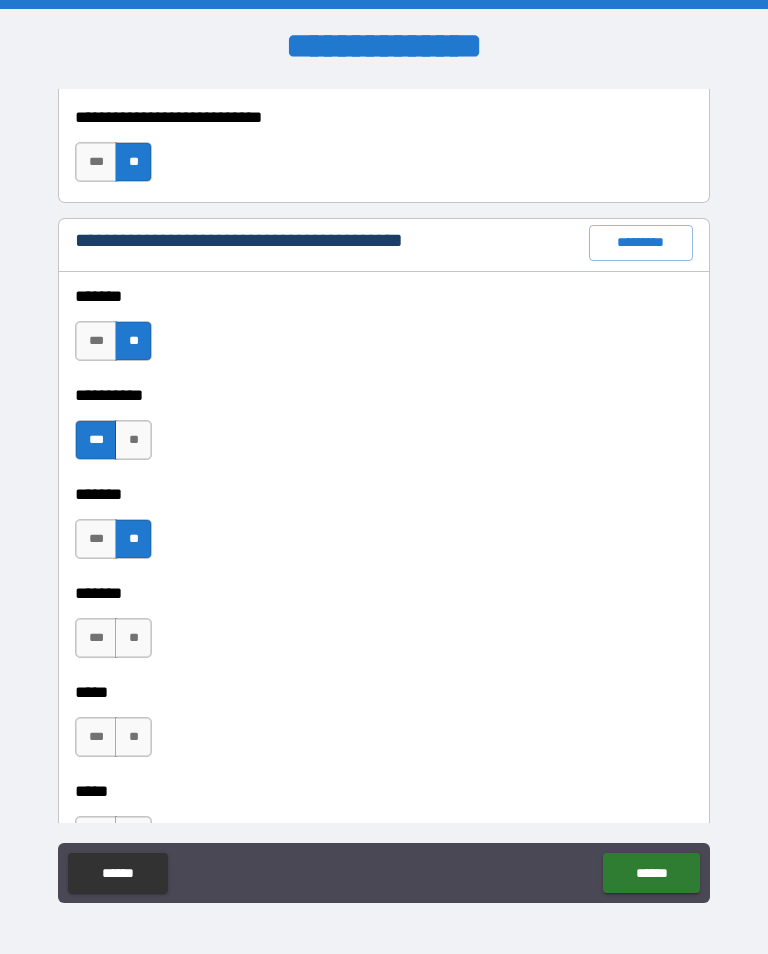 click on "**" at bounding box center (133, 638) 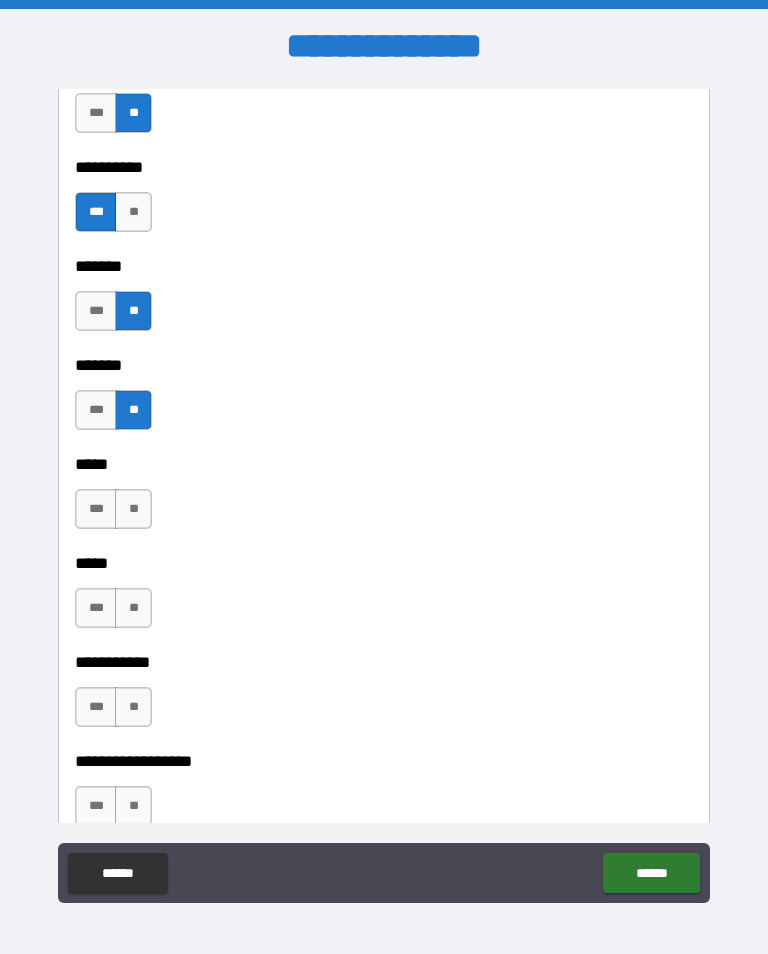 scroll, scrollTop: 2045, scrollLeft: 0, axis: vertical 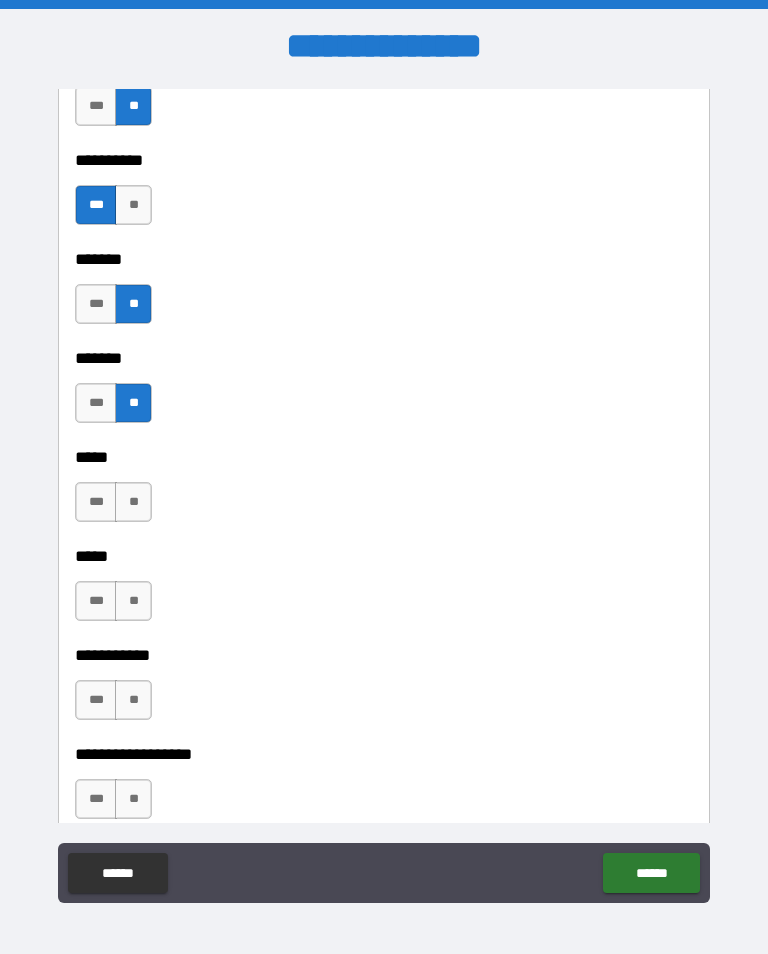 click on "**" at bounding box center (133, 502) 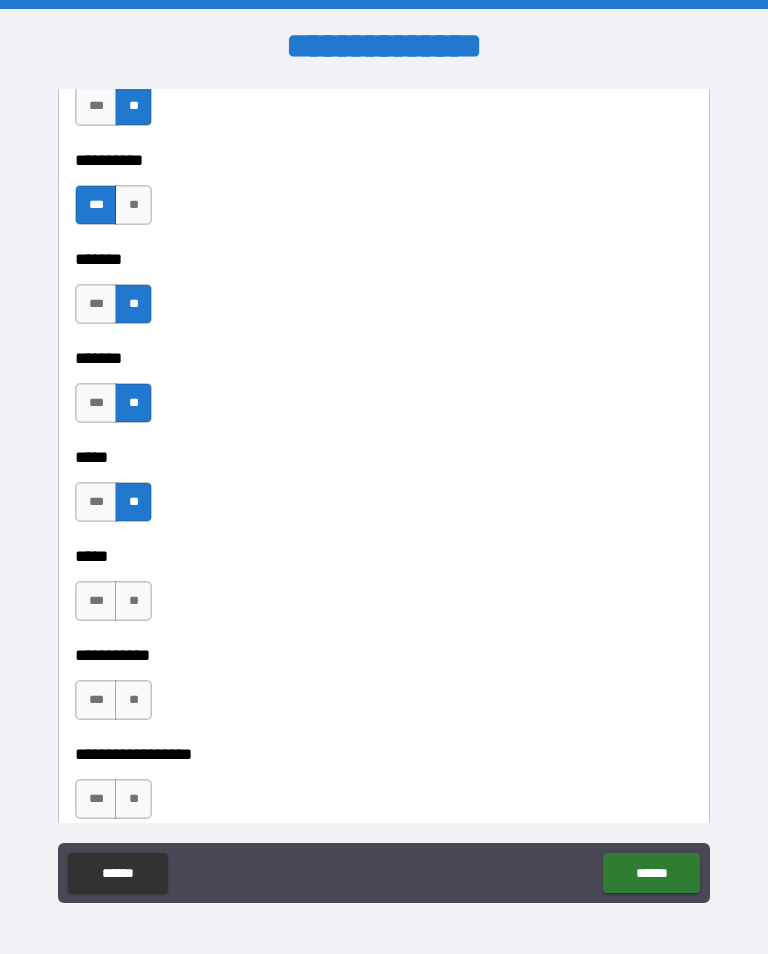 click on "**" at bounding box center (133, 601) 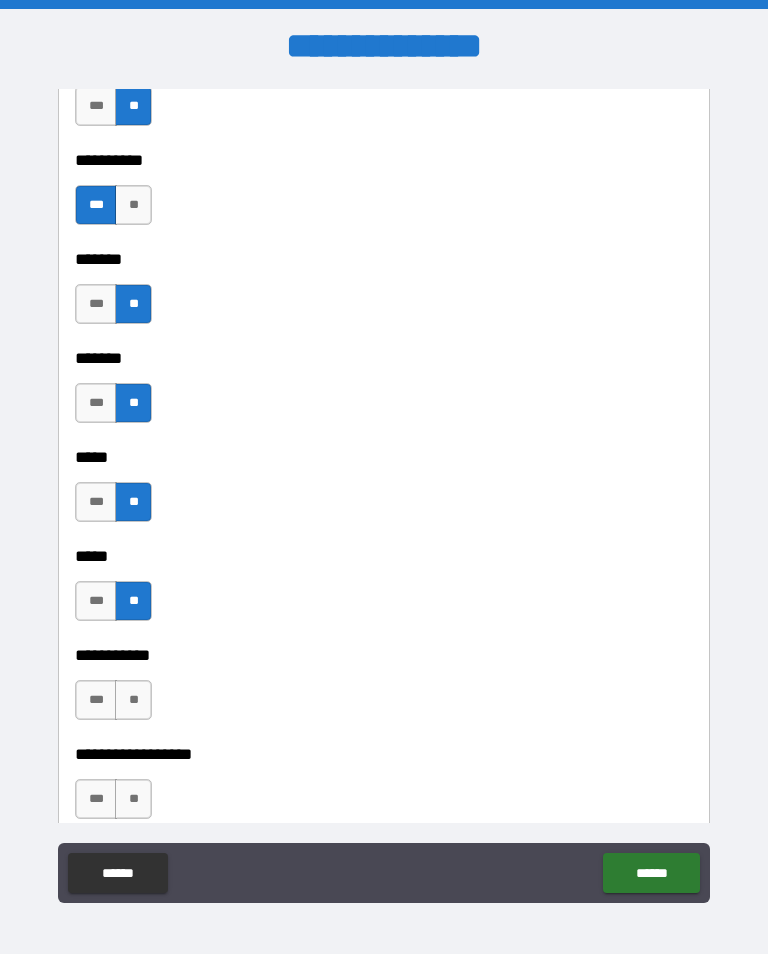 click on "**" at bounding box center (133, 700) 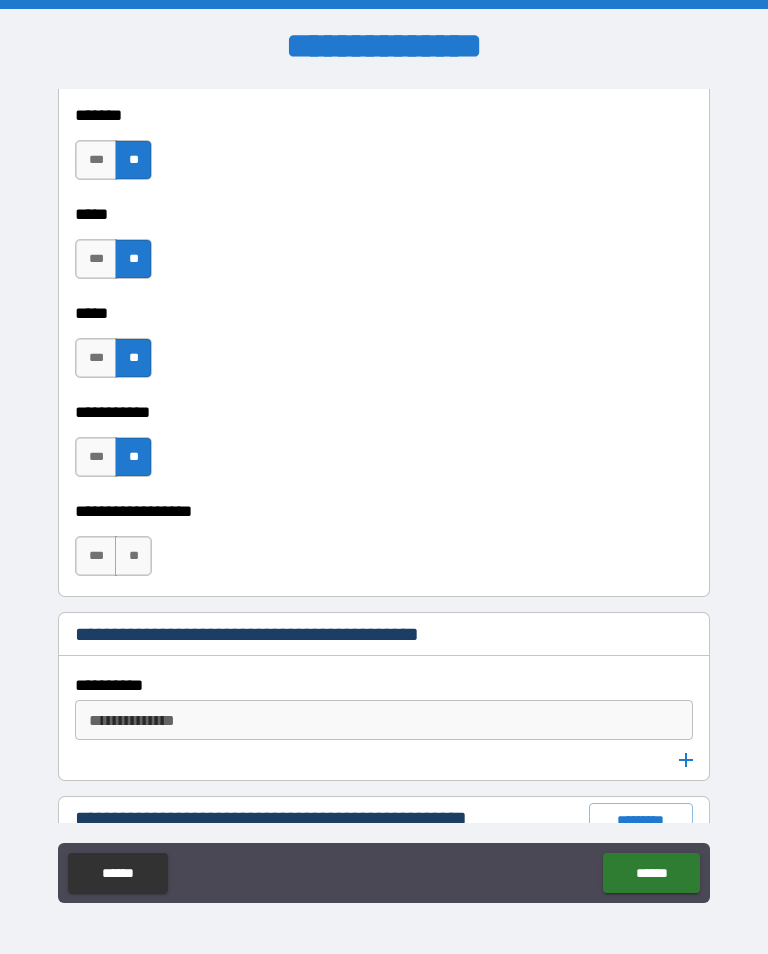 scroll, scrollTop: 2301, scrollLeft: 0, axis: vertical 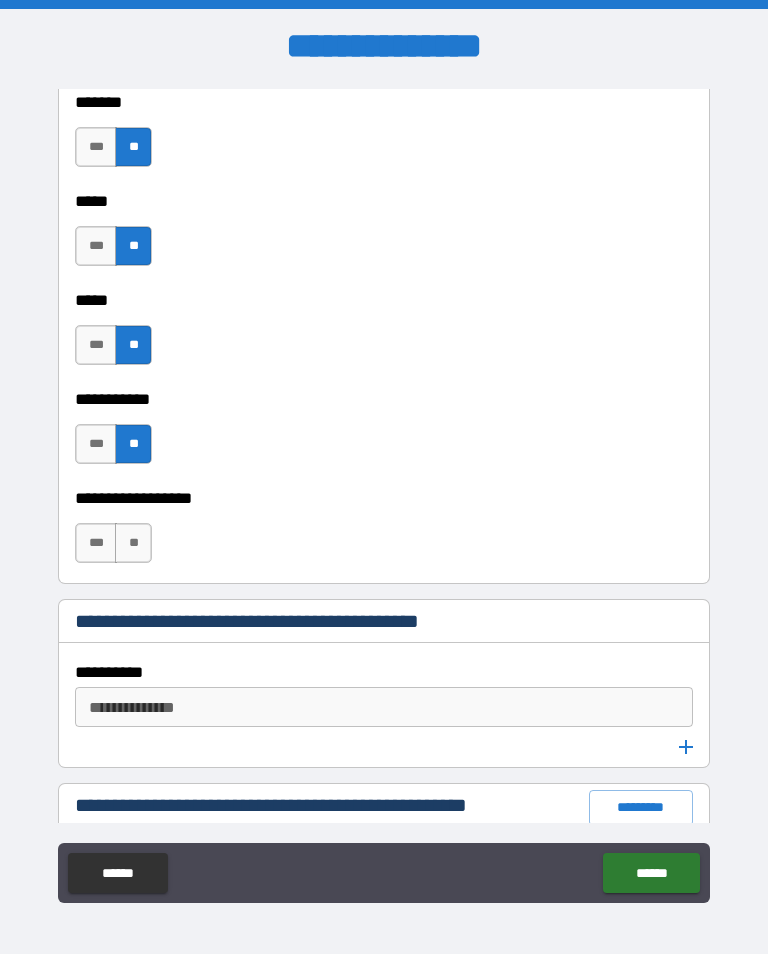 click on "**" at bounding box center [133, 543] 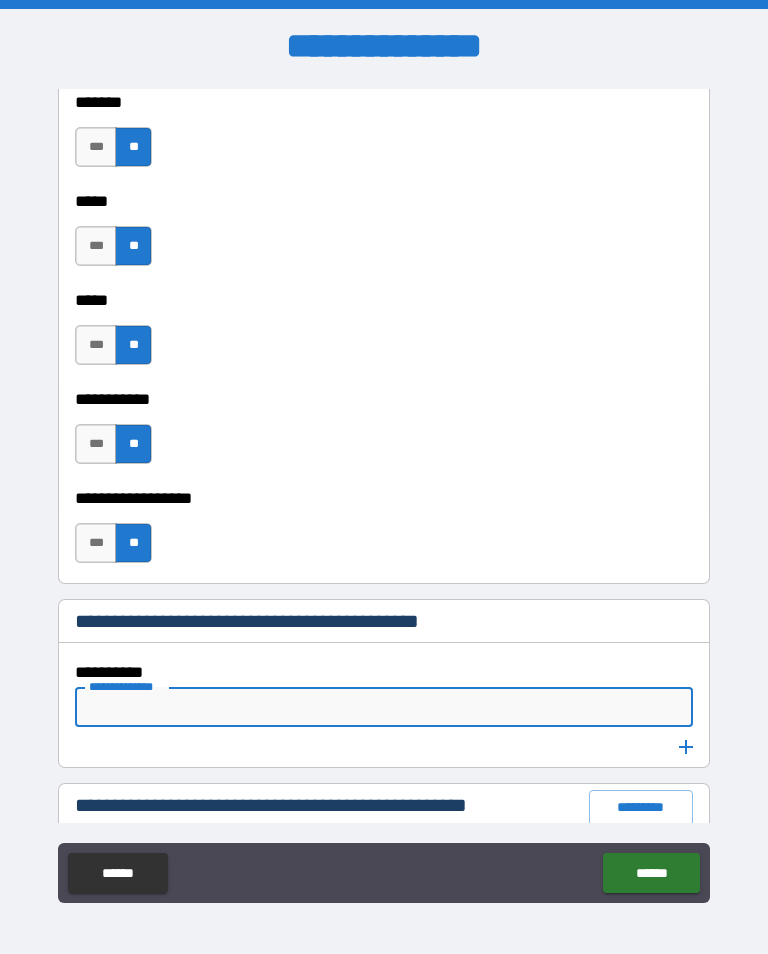 scroll, scrollTop: 314, scrollLeft: 0, axis: vertical 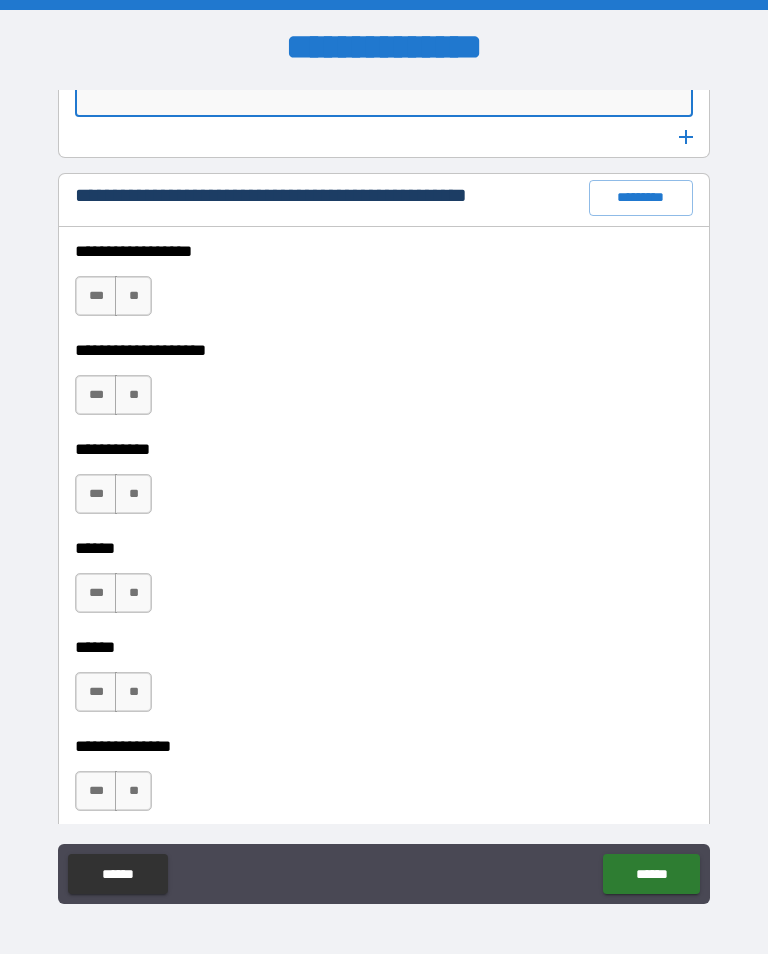 click on "*********" at bounding box center (641, 198) 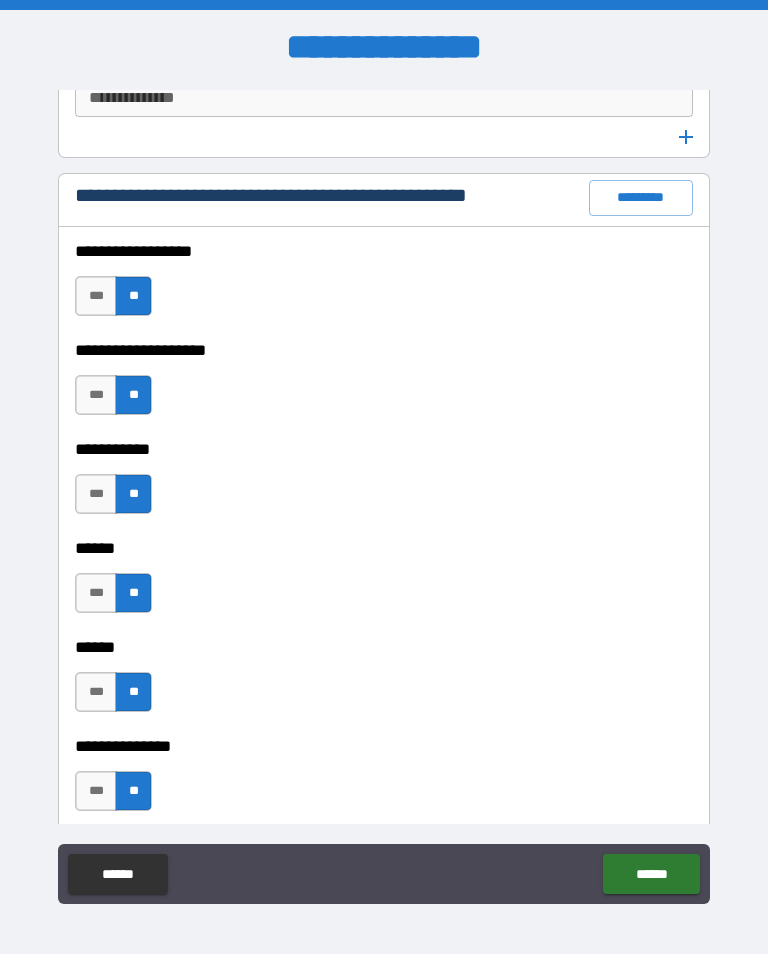 click on "*********" at bounding box center [641, 198] 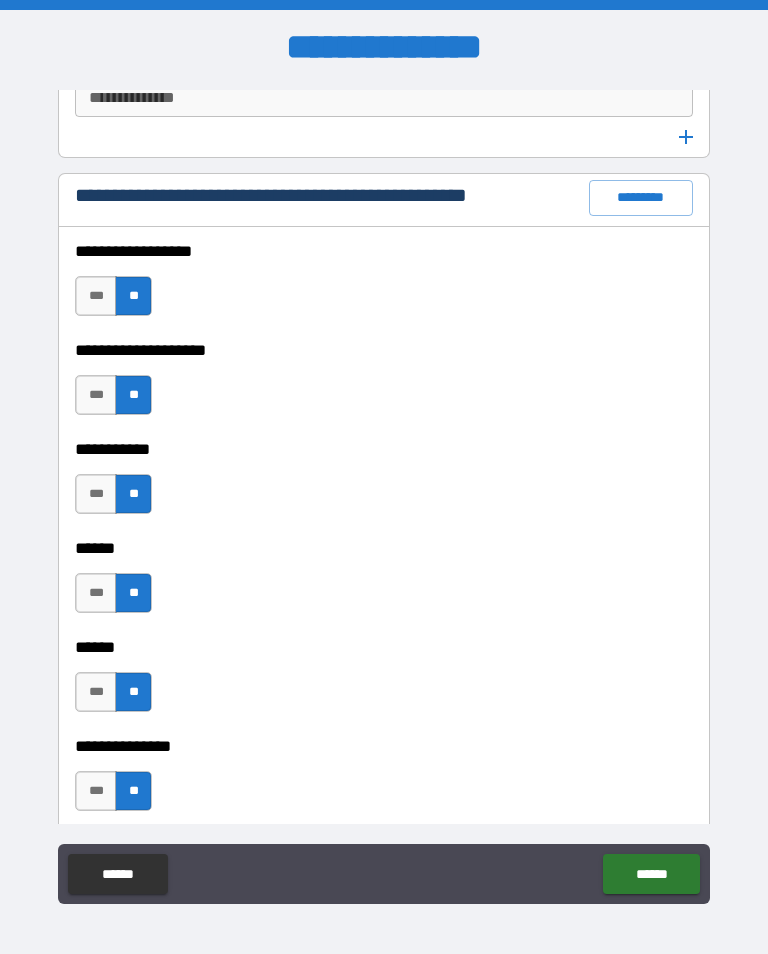 click on "*********" at bounding box center (641, 198) 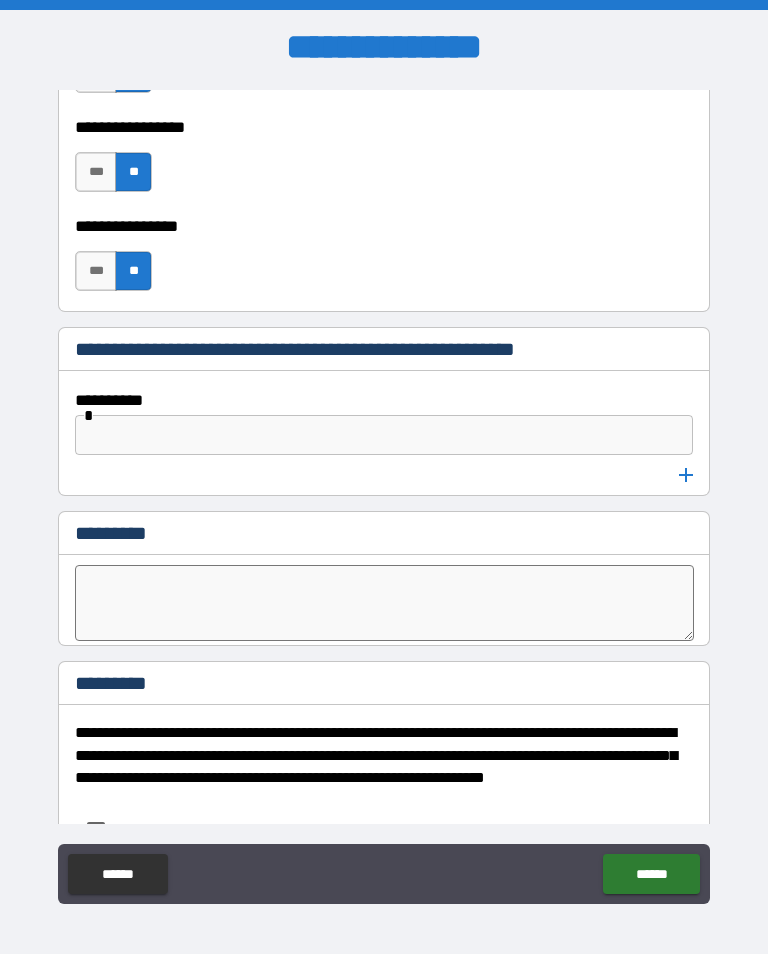 scroll, scrollTop: 10308, scrollLeft: 0, axis: vertical 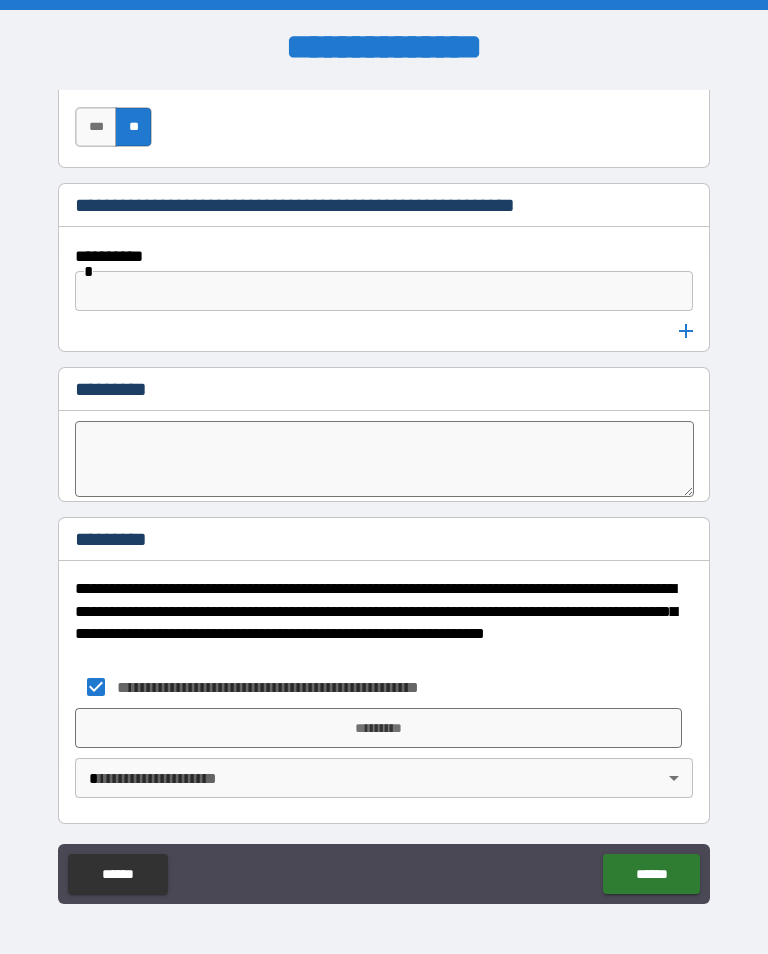 click on "*********" at bounding box center [378, 728] 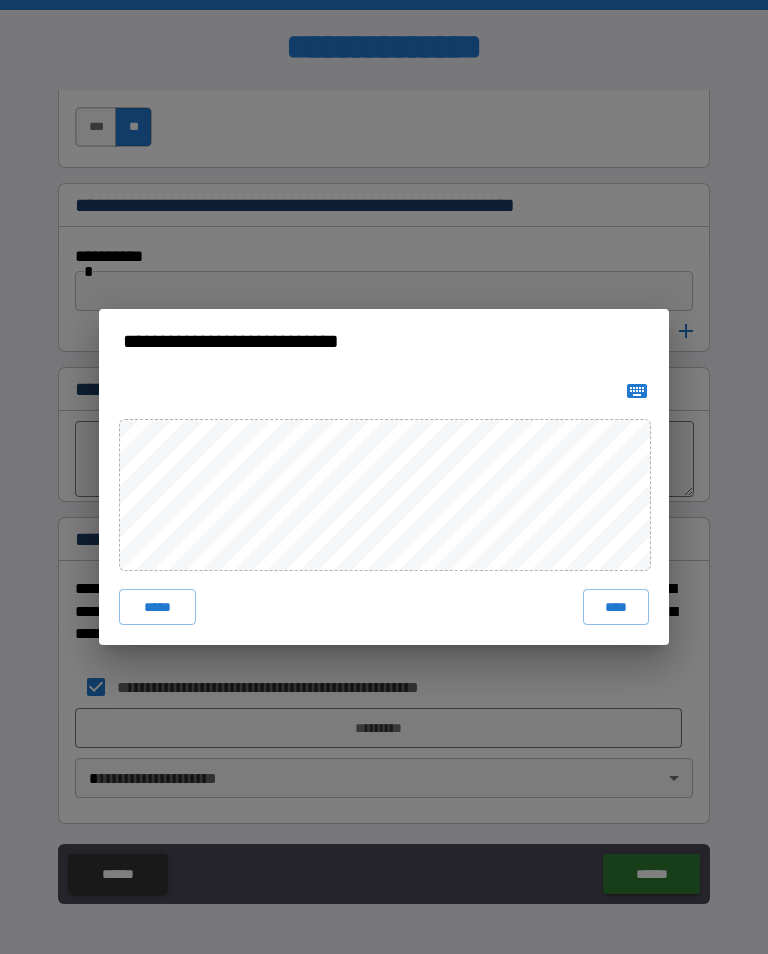 click on "****" at bounding box center (616, 607) 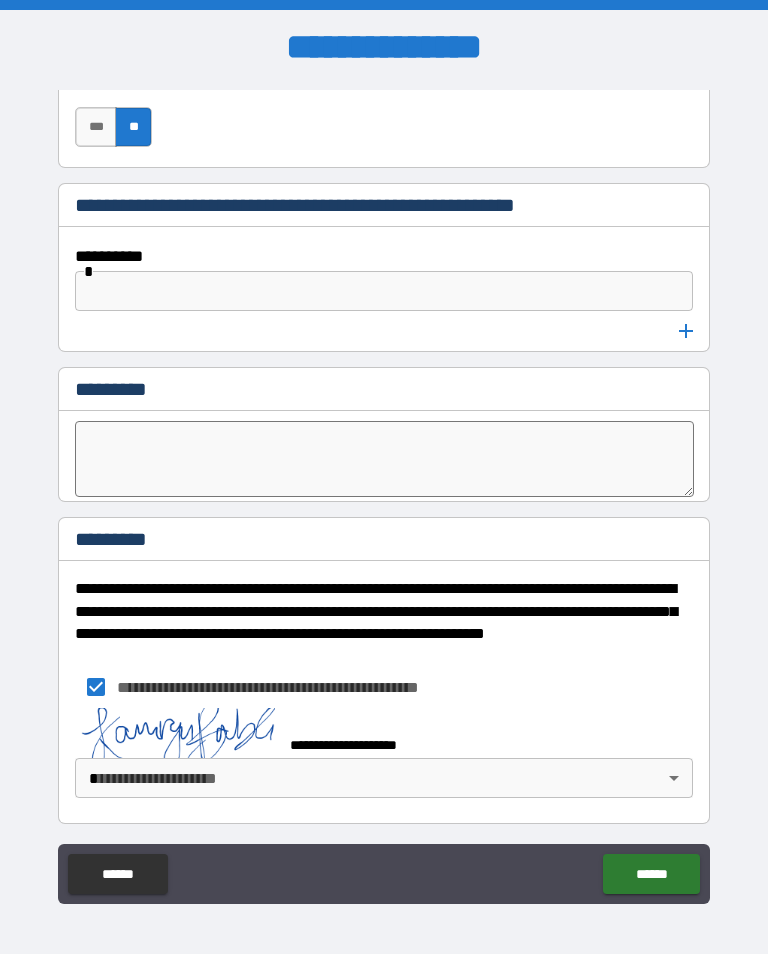 scroll, scrollTop: 10303, scrollLeft: 0, axis: vertical 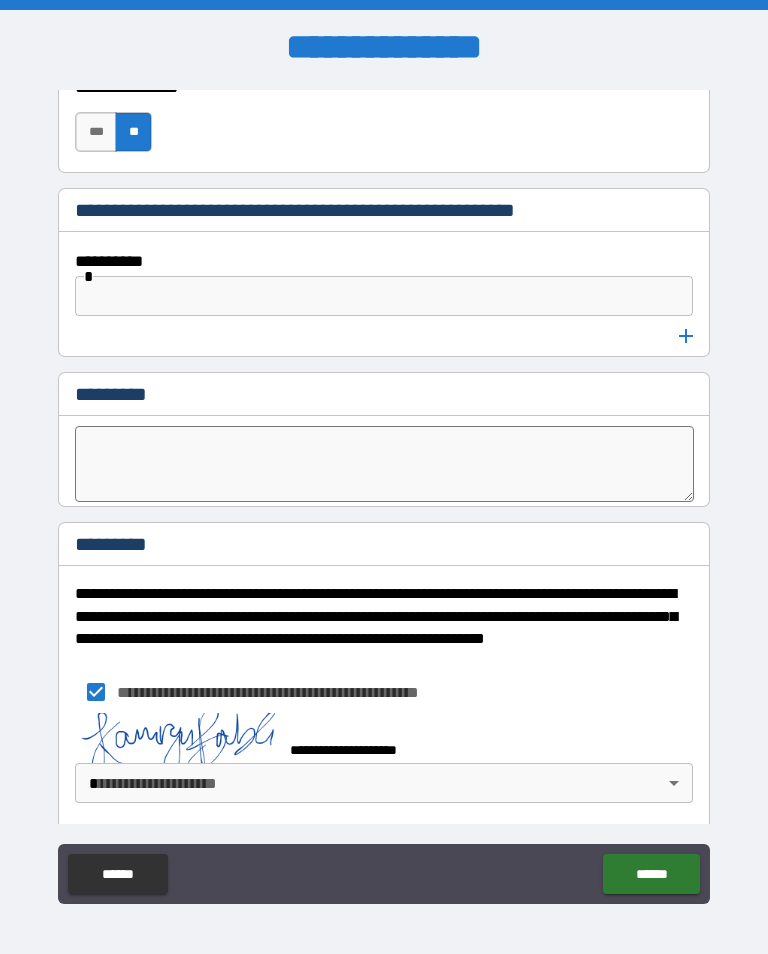 click on "**********" at bounding box center (384, 492) 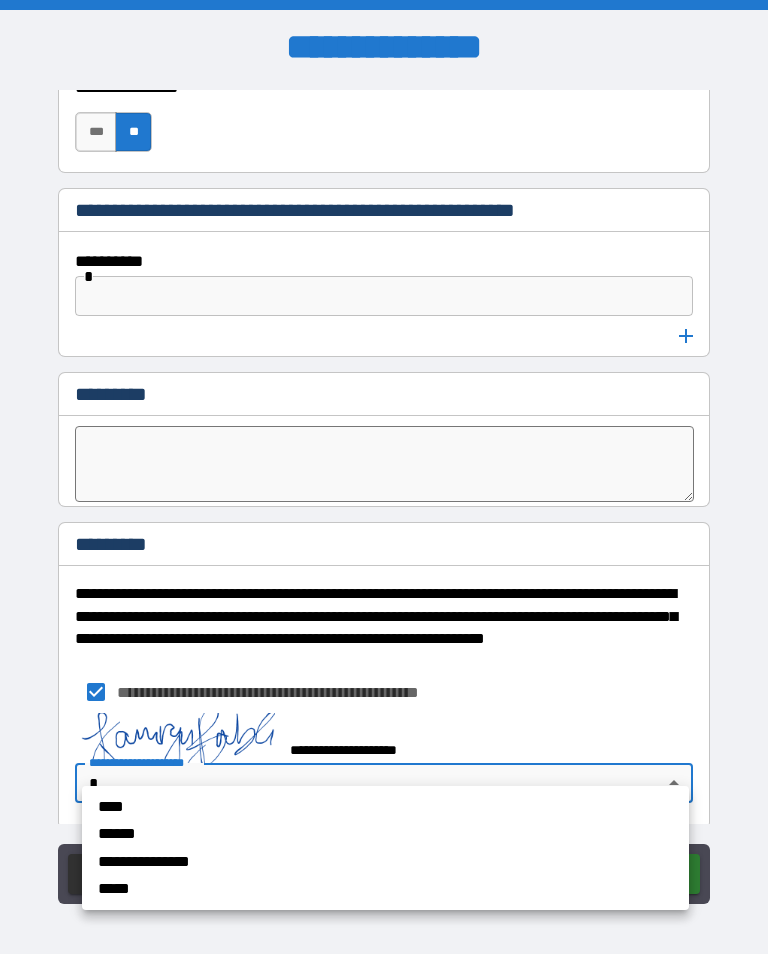 click on "****" at bounding box center [342, 807] 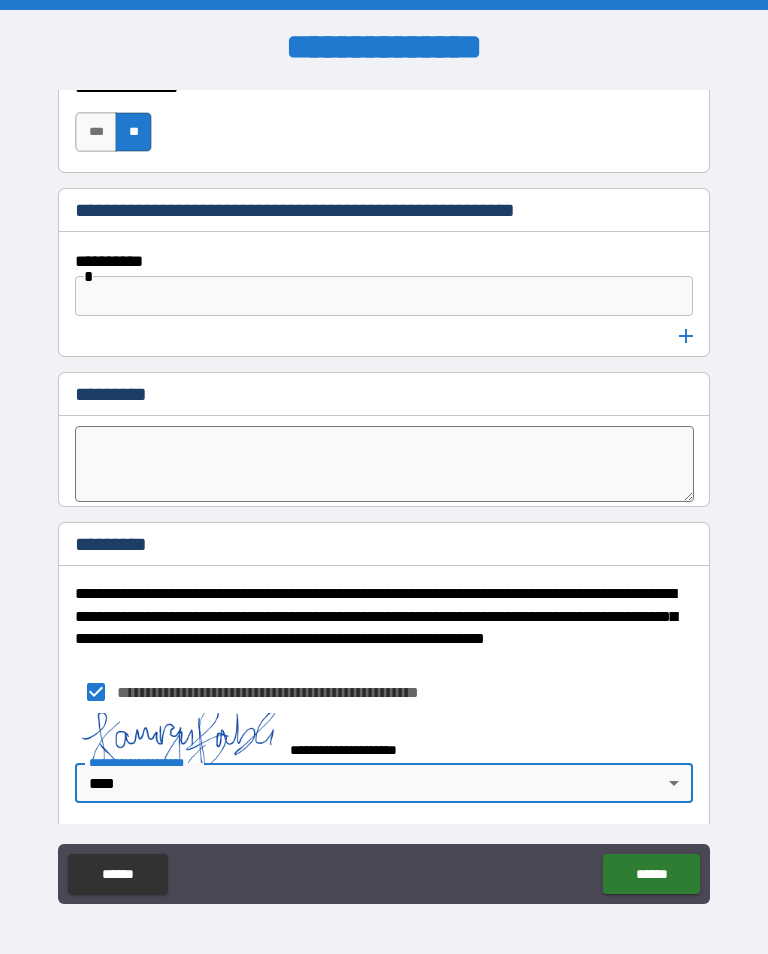 type on "****" 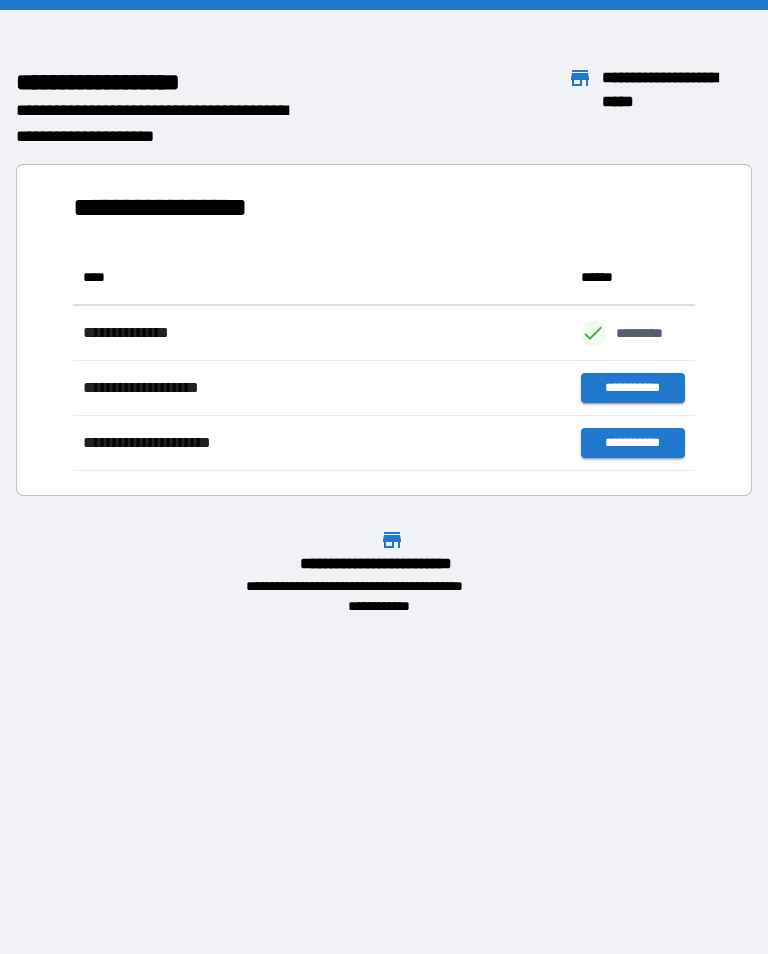 scroll, scrollTop: 1, scrollLeft: 1, axis: both 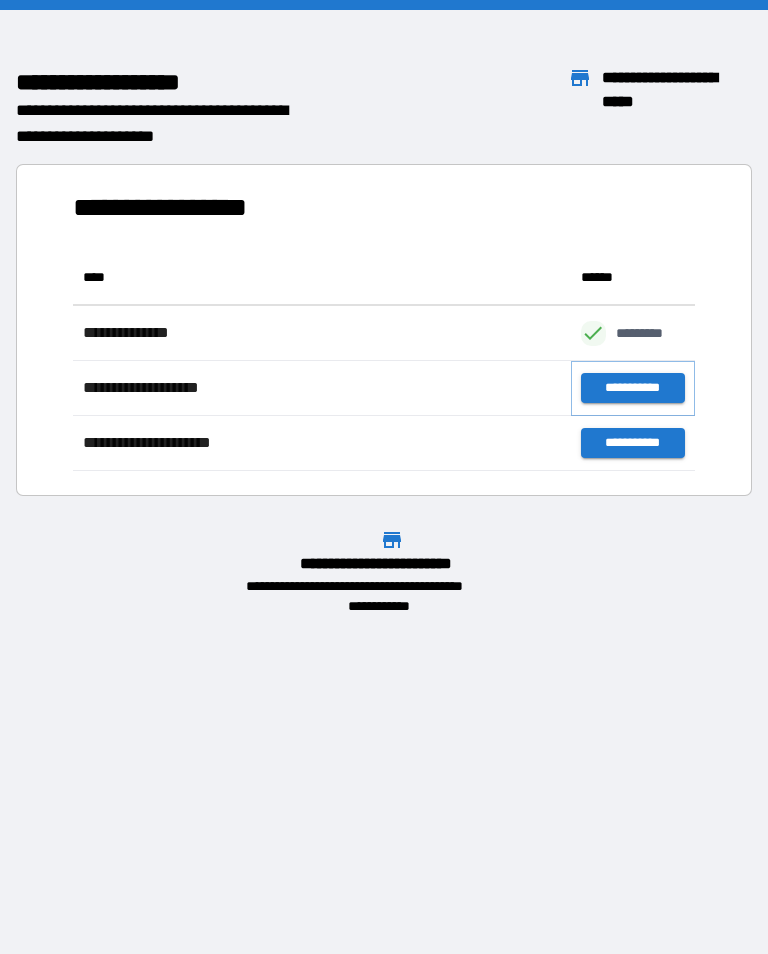 click on "**********" at bounding box center (633, 388) 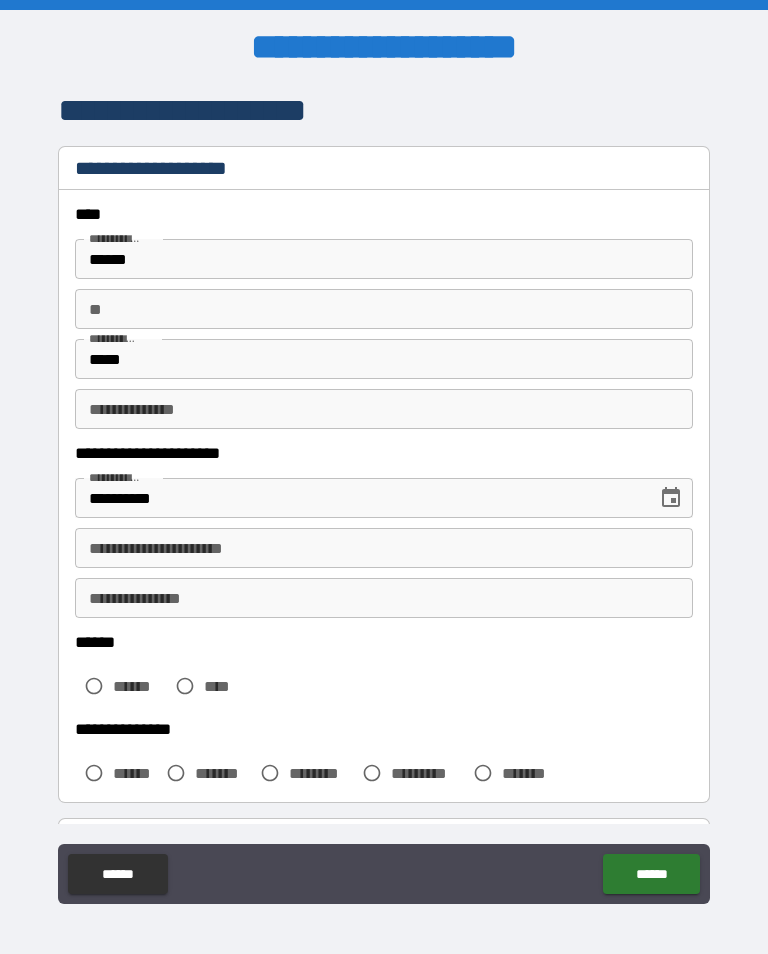 click on "**" at bounding box center [384, 309] 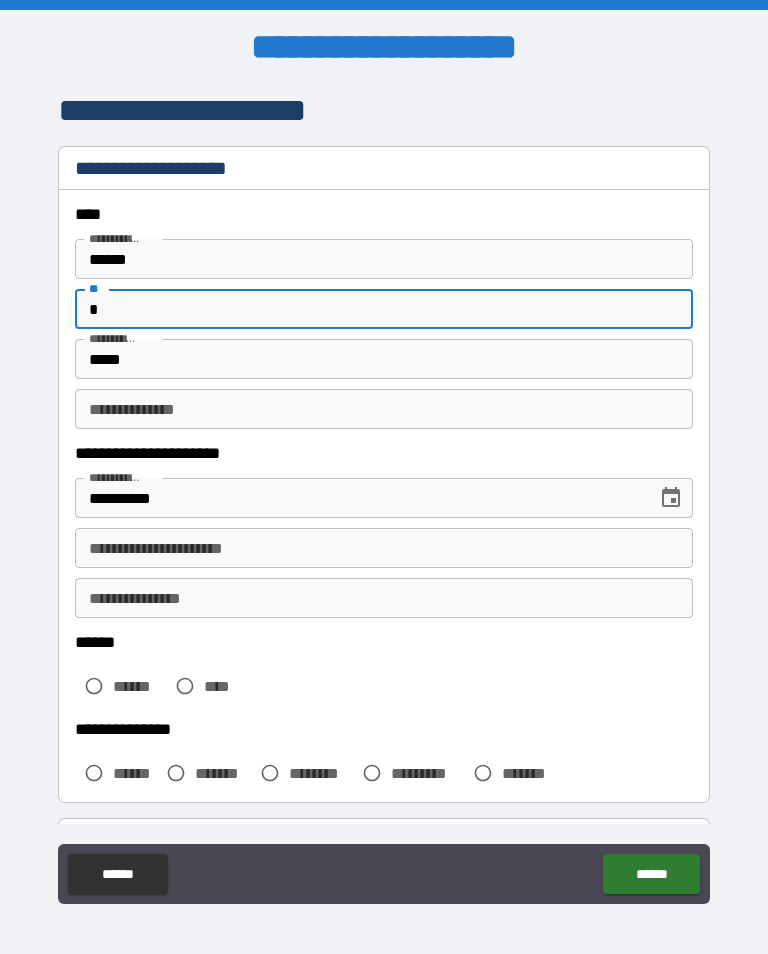 type on "*" 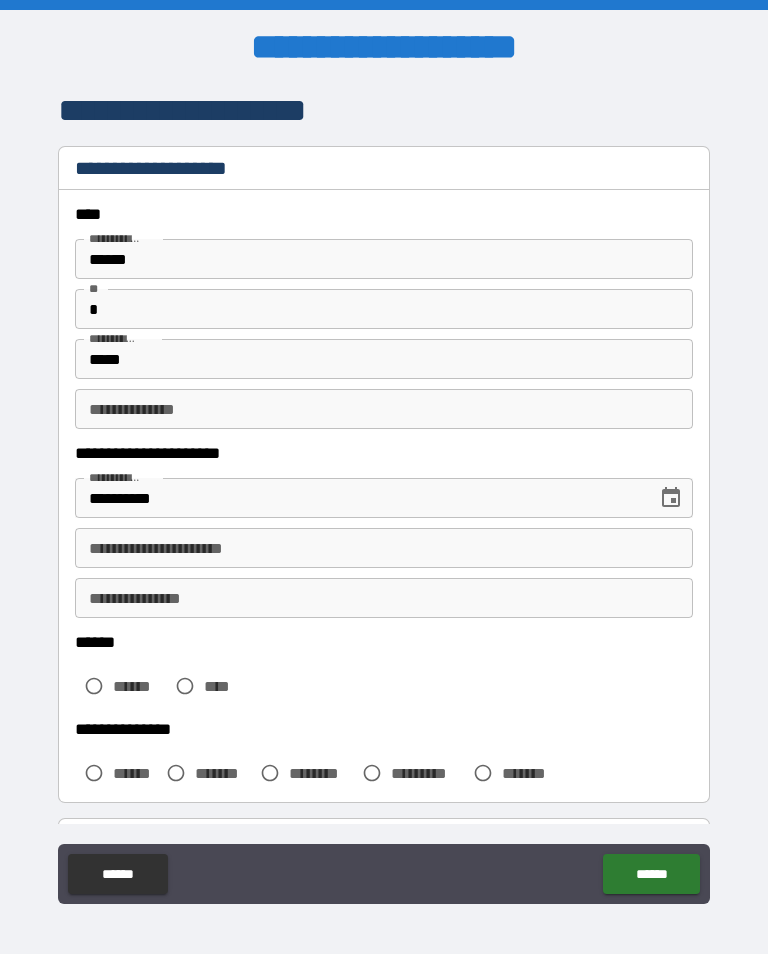 click on "**********" at bounding box center (384, 548) 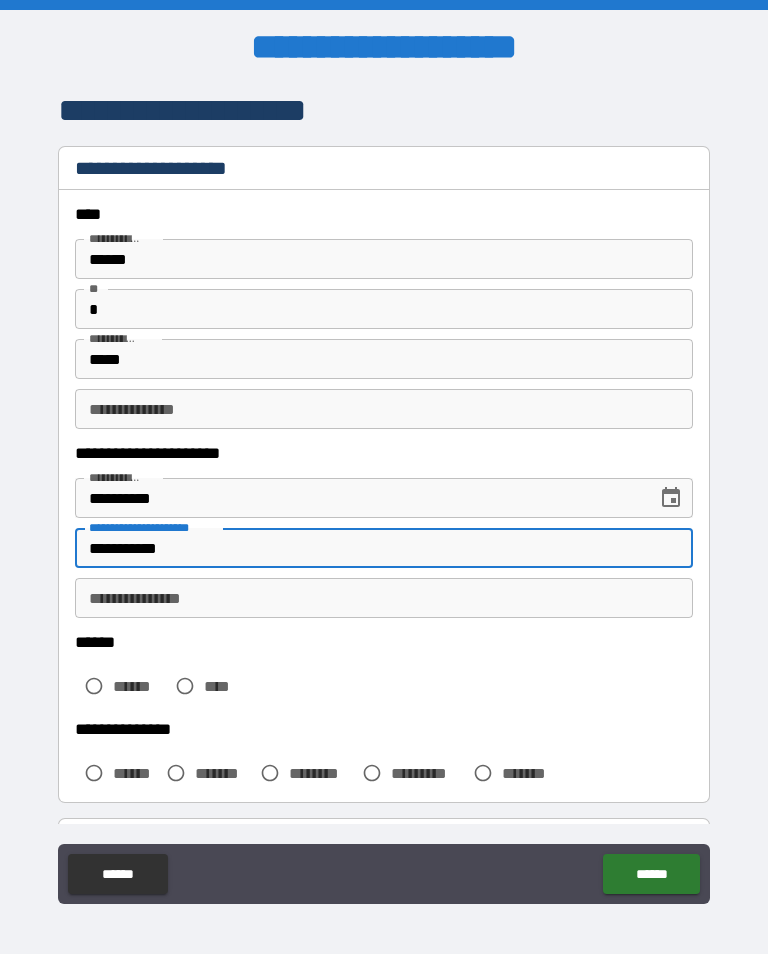 type on "**********" 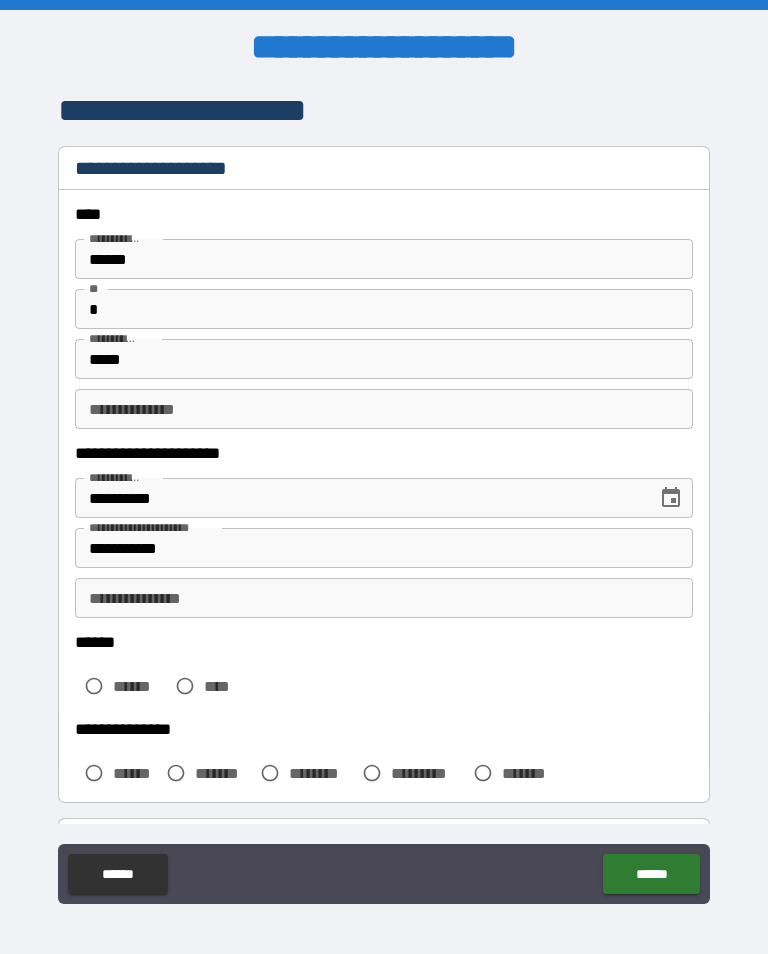 click on "**********" at bounding box center (384, 598) 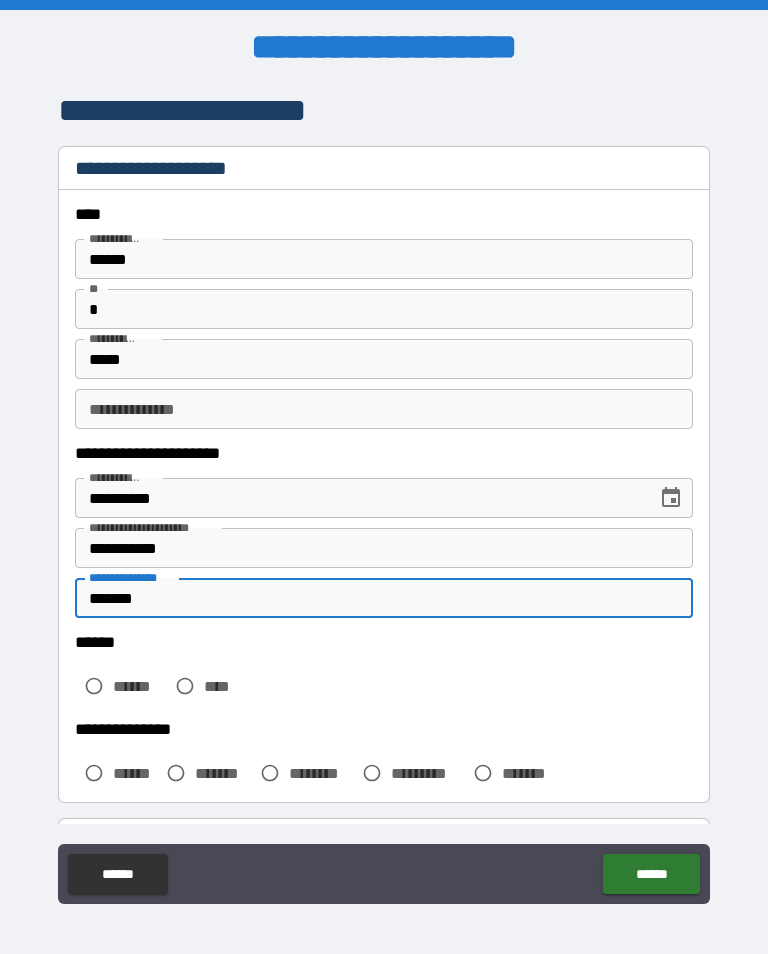 type on "*******" 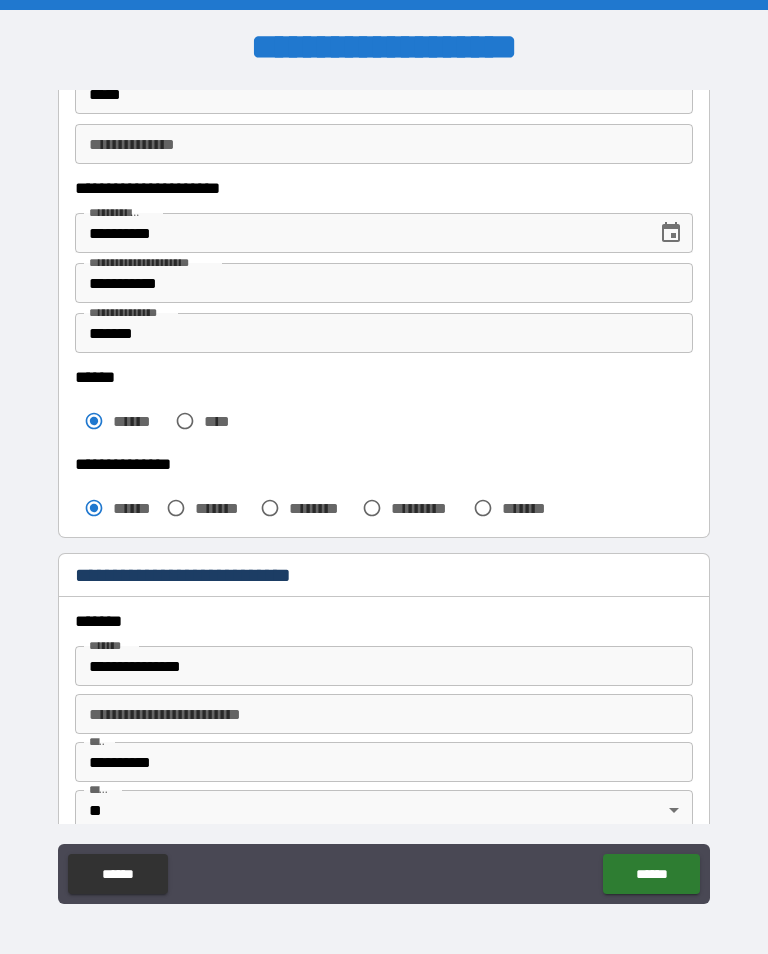 scroll, scrollTop: 268, scrollLeft: 0, axis: vertical 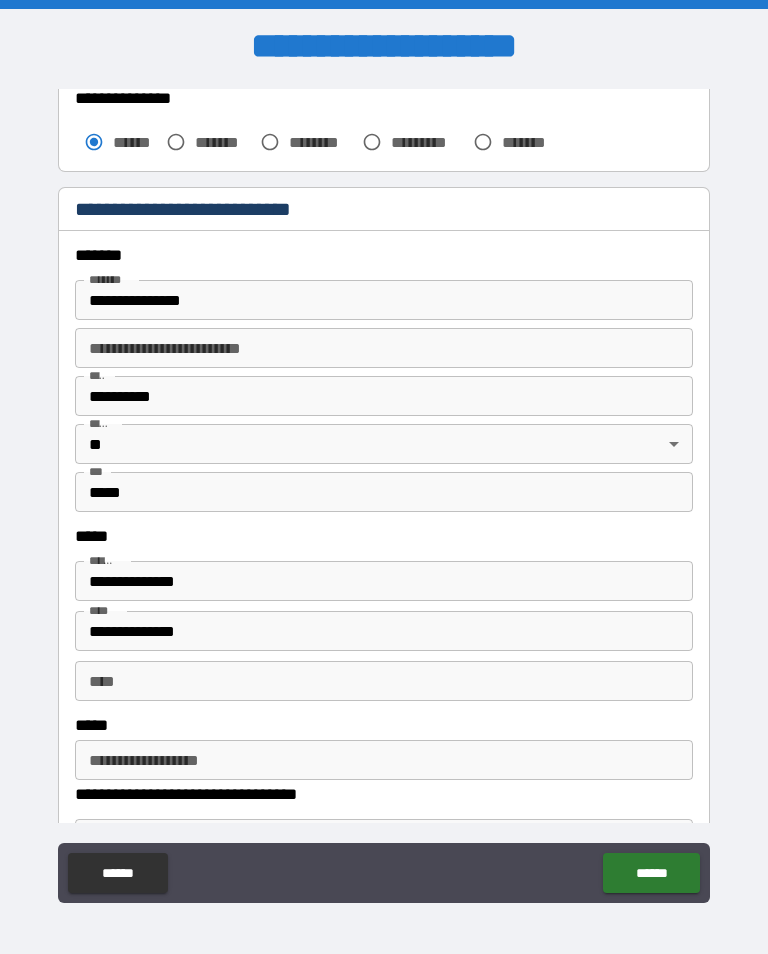 click on "**********" at bounding box center [384, 581] 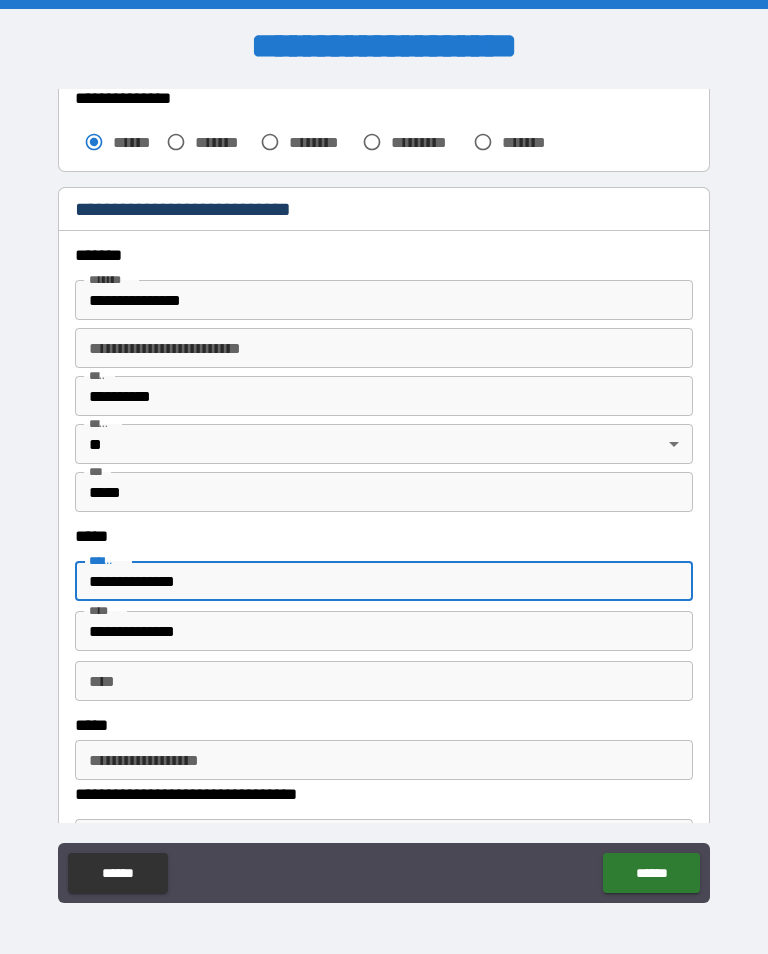 type on "**********" 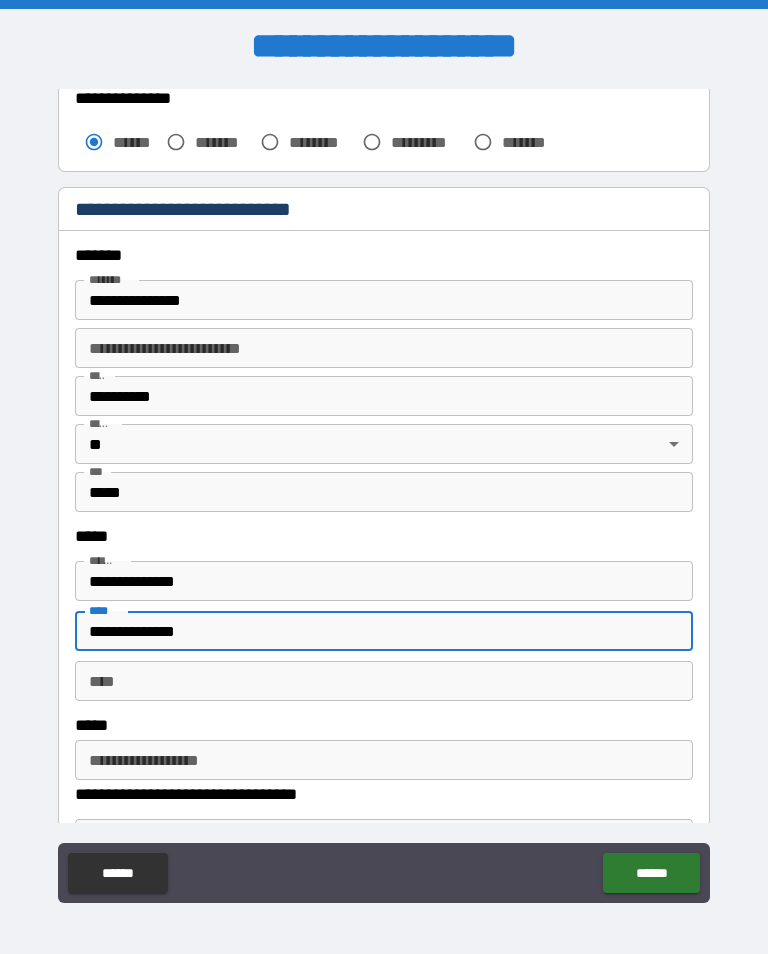scroll, scrollTop: 1217, scrollLeft: 0, axis: vertical 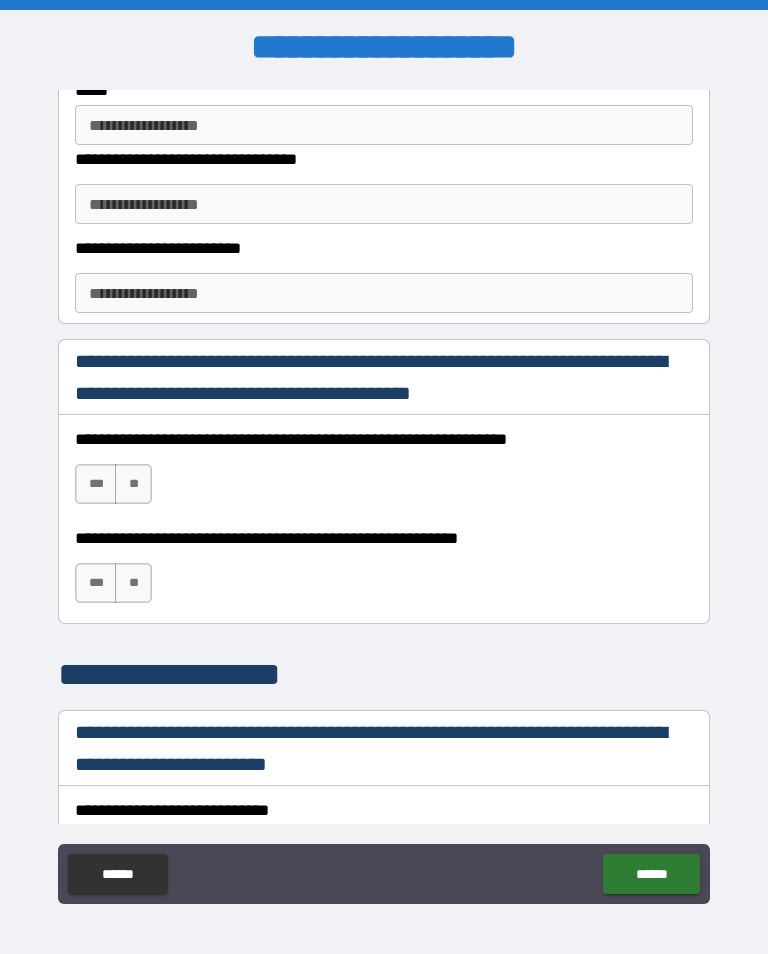 type on "**********" 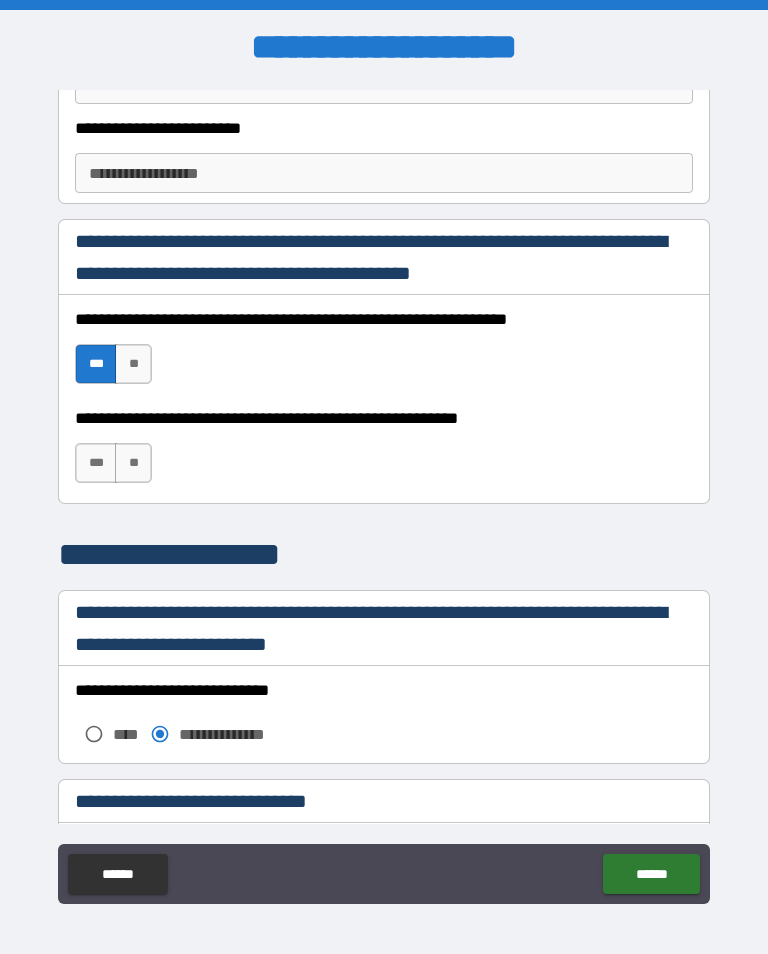 scroll, scrollTop: 1398, scrollLeft: 0, axis: vertical 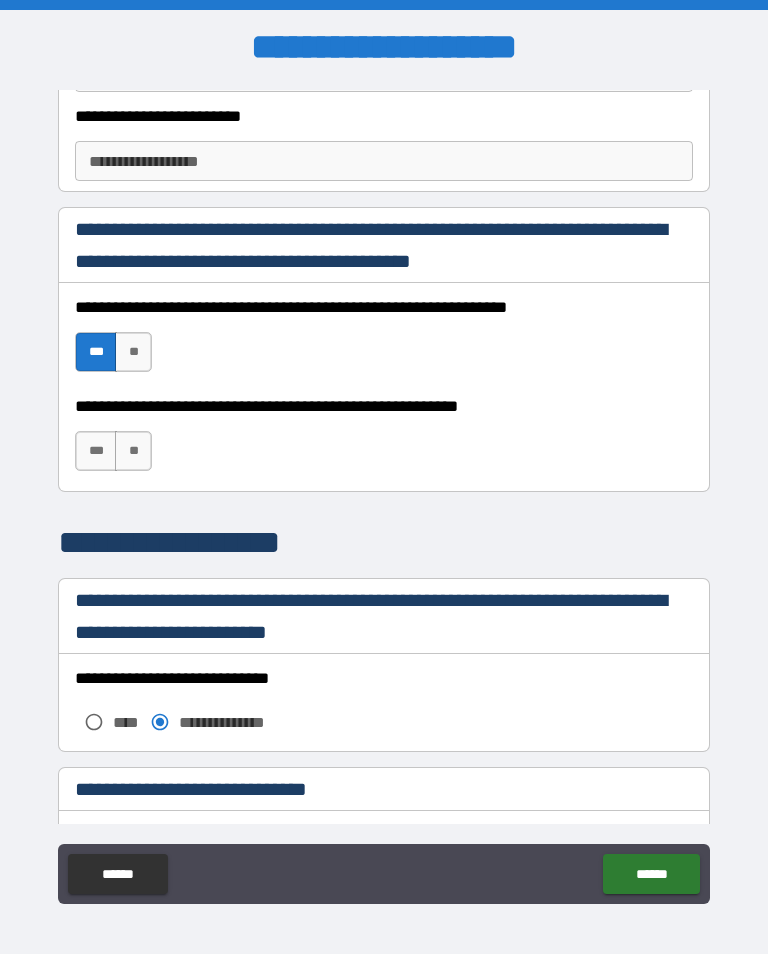 click on "**" at bounding box center (133, 451) 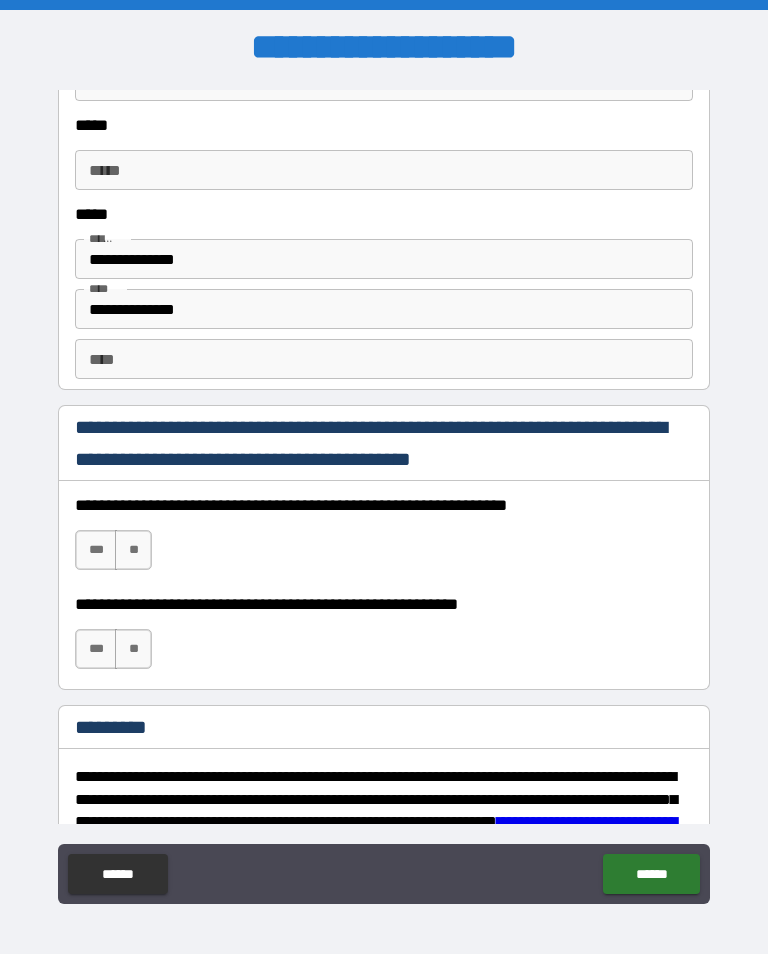 scroll, scrollTop: 2839, scrollLeft: 0, axis: vertical 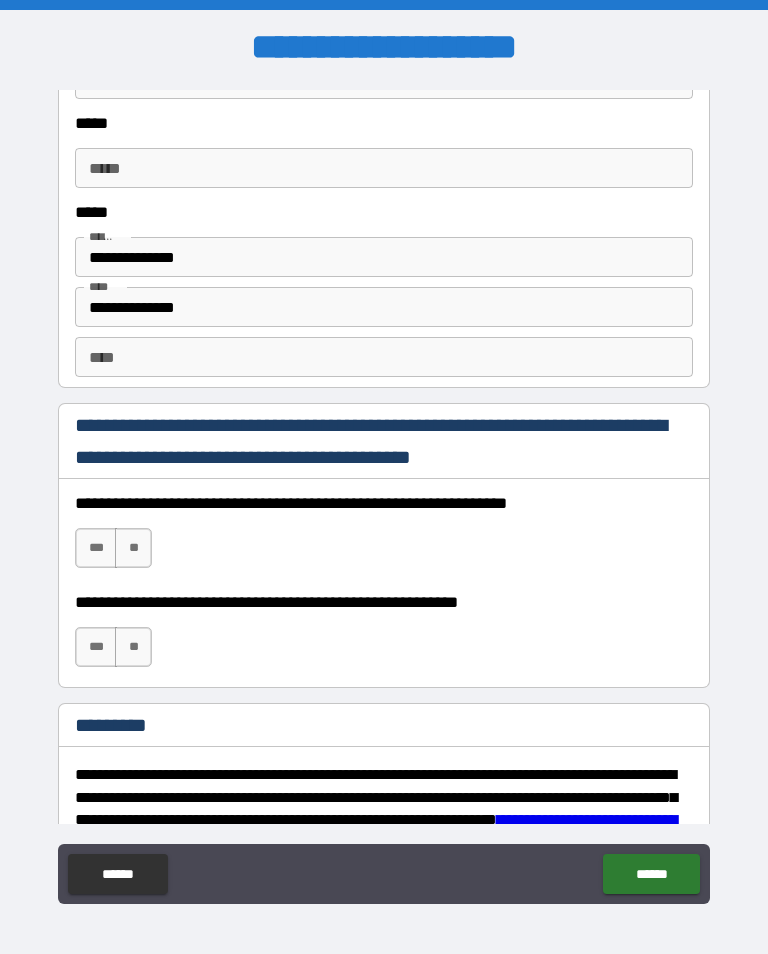 click on "***" at bounding box center (96, 548) 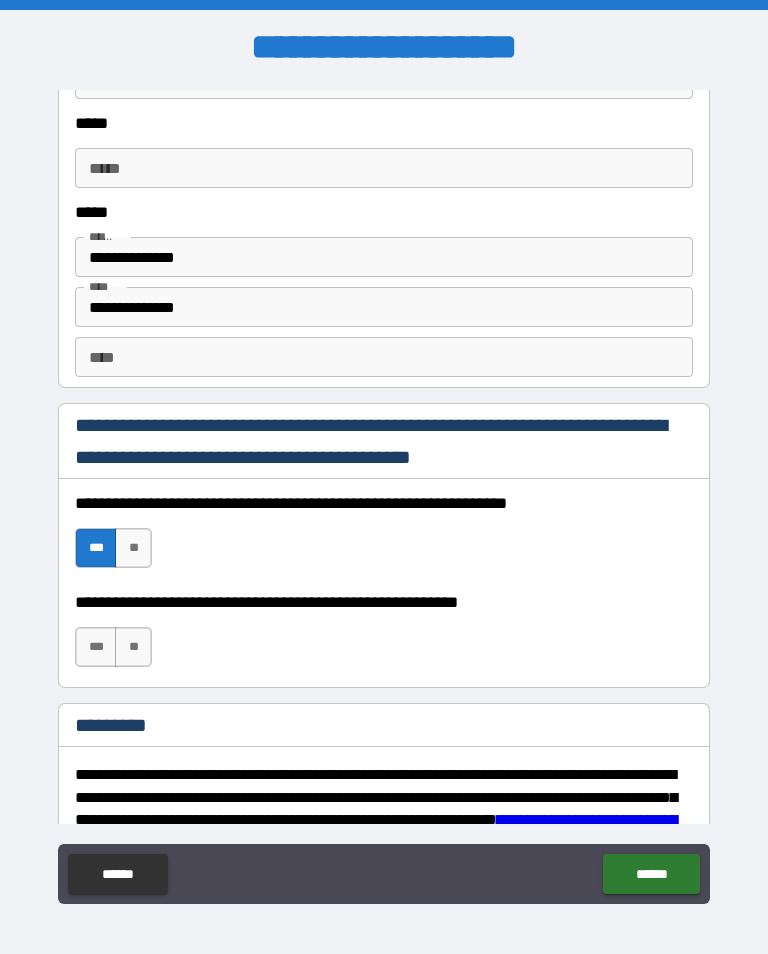 click on "**" at bounding box center (133, 647) 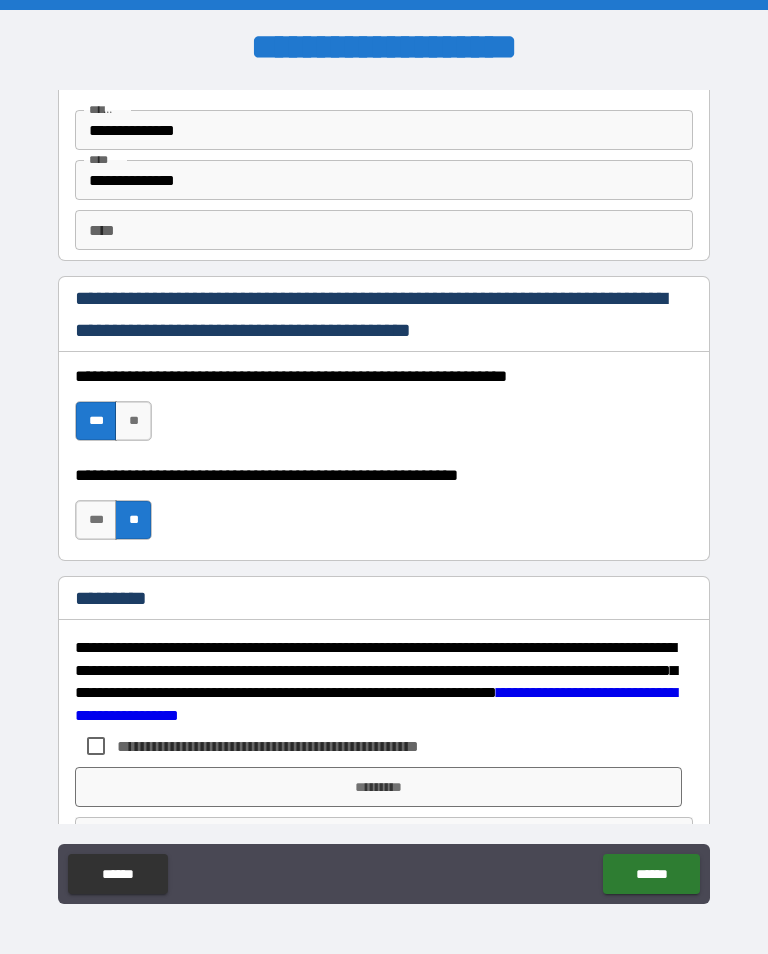 scroll, scrollTop: 3025, scrollLeft: 0, axis: vertical 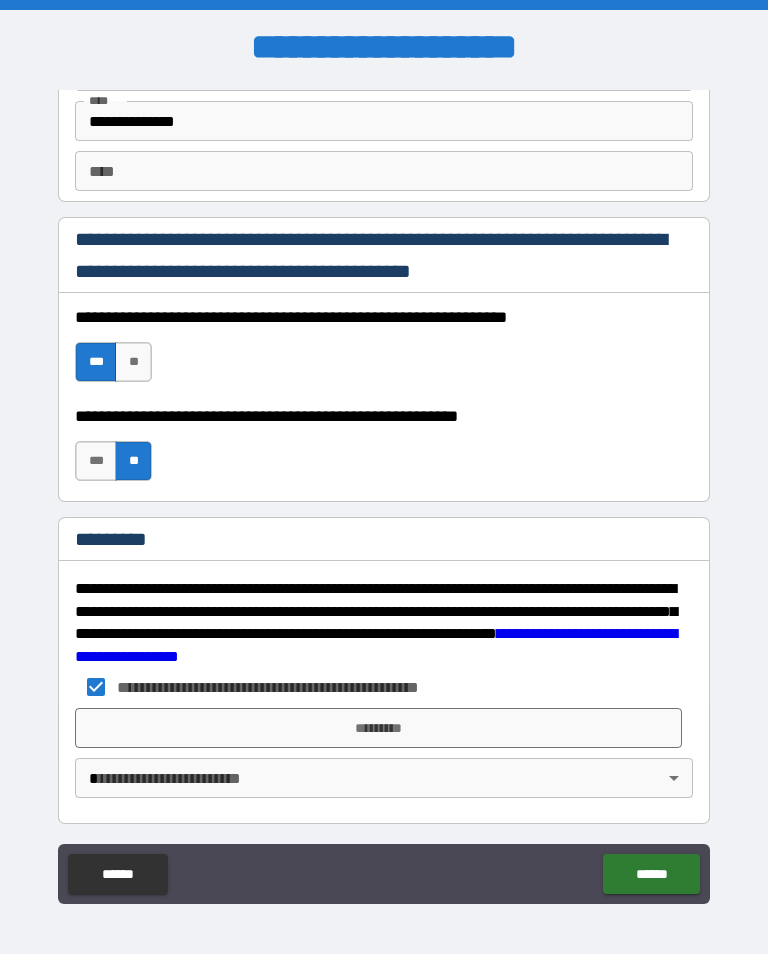 click on "*********" at bounding box center [378, 728] 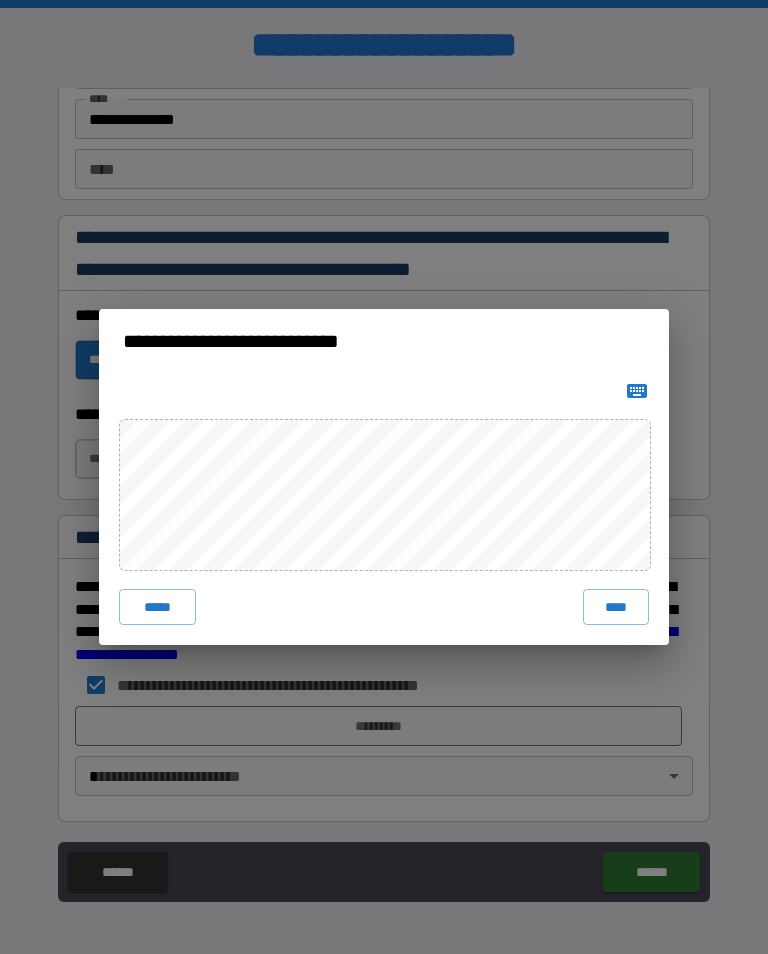 scroll, scrollTop: 1, scrollLeft: 0, axis: vertical 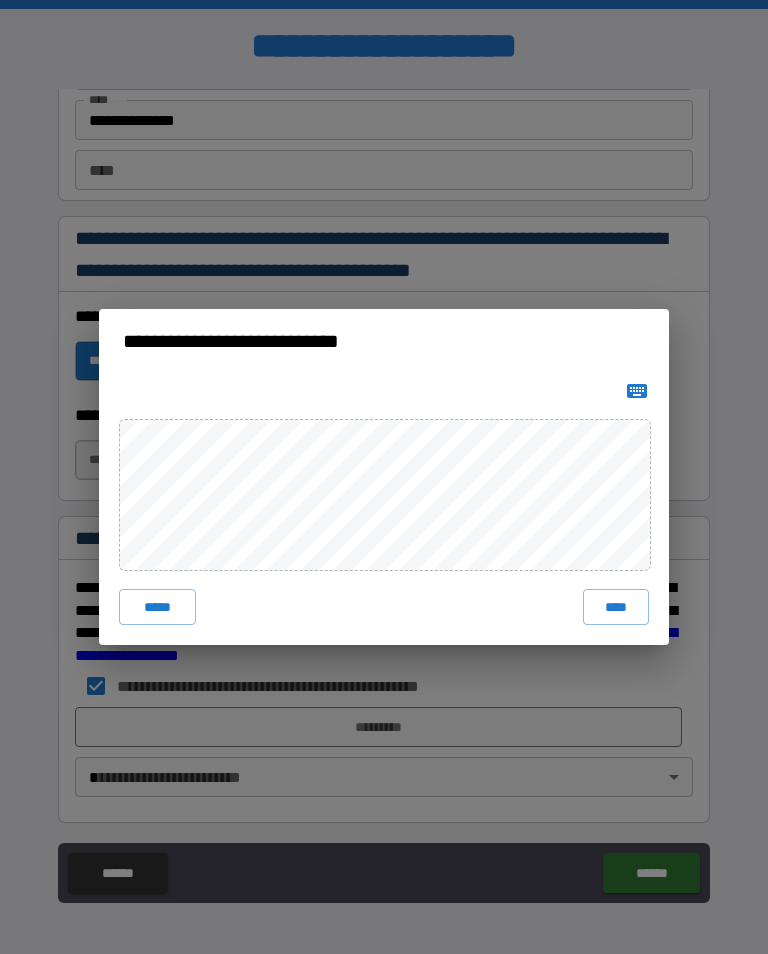 click on "****" at bounding box center (616, 607) 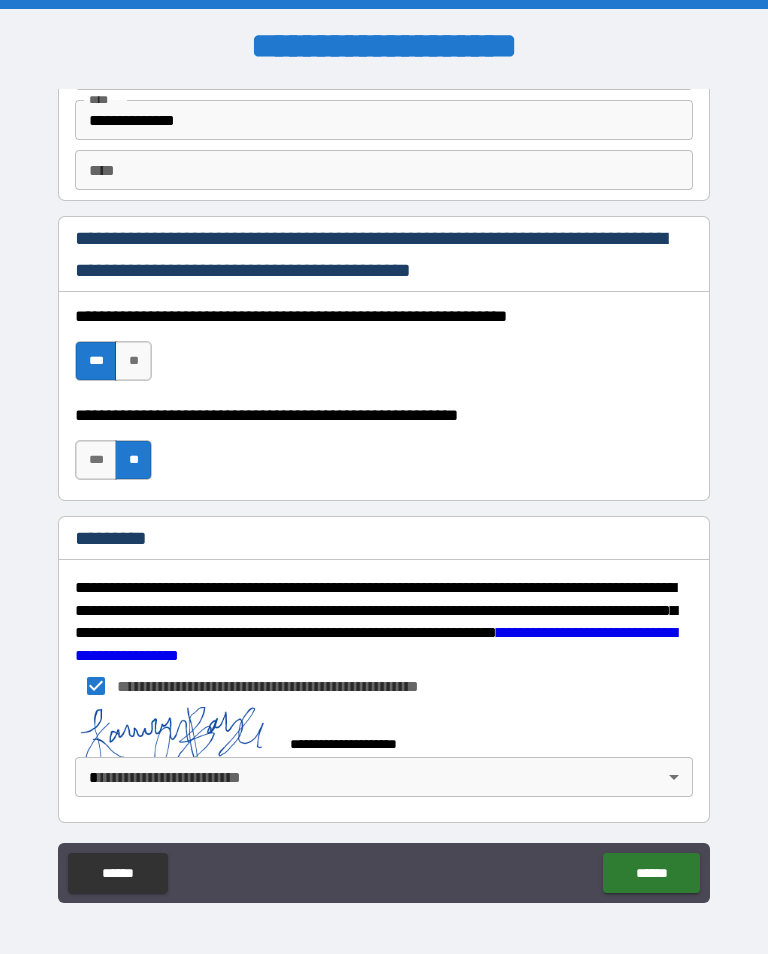 scroll, scrollTop: 3020, scrollLeft: 0, axis: vertical 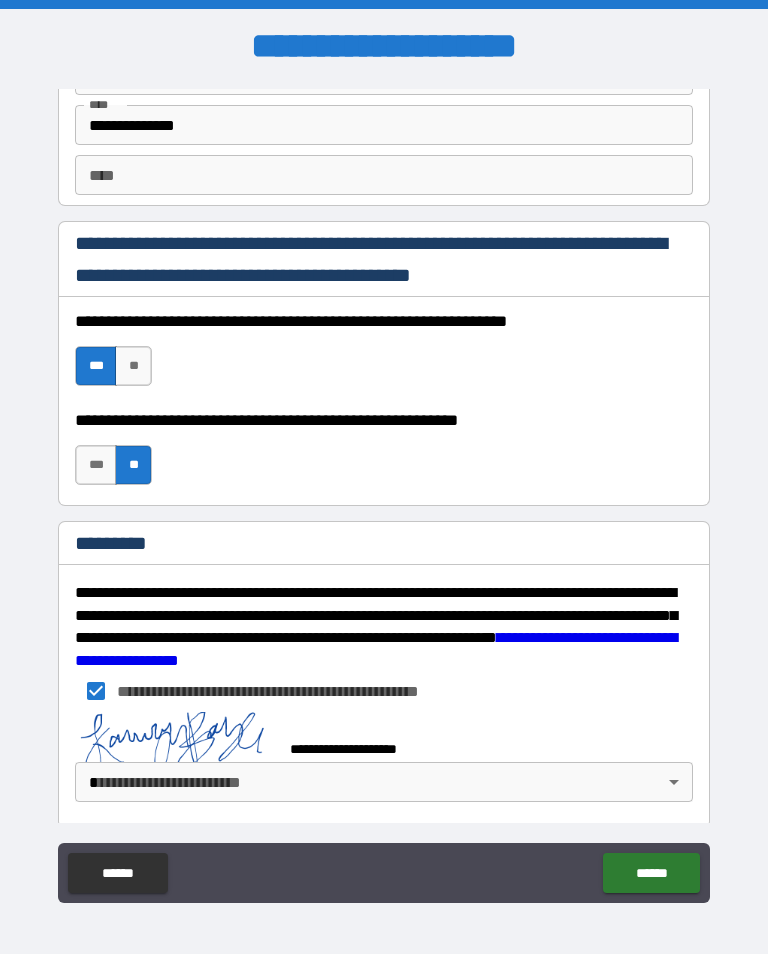 click on "**********" at bounding box center (384, 491) 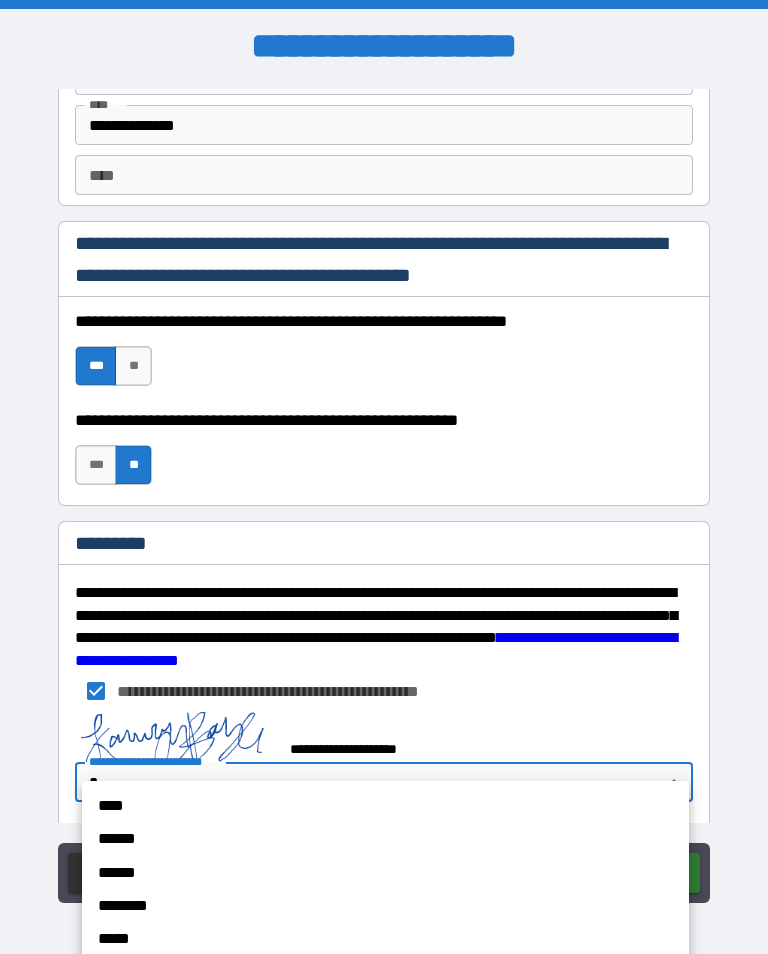 click on "****" at bounding box center [373, 805] 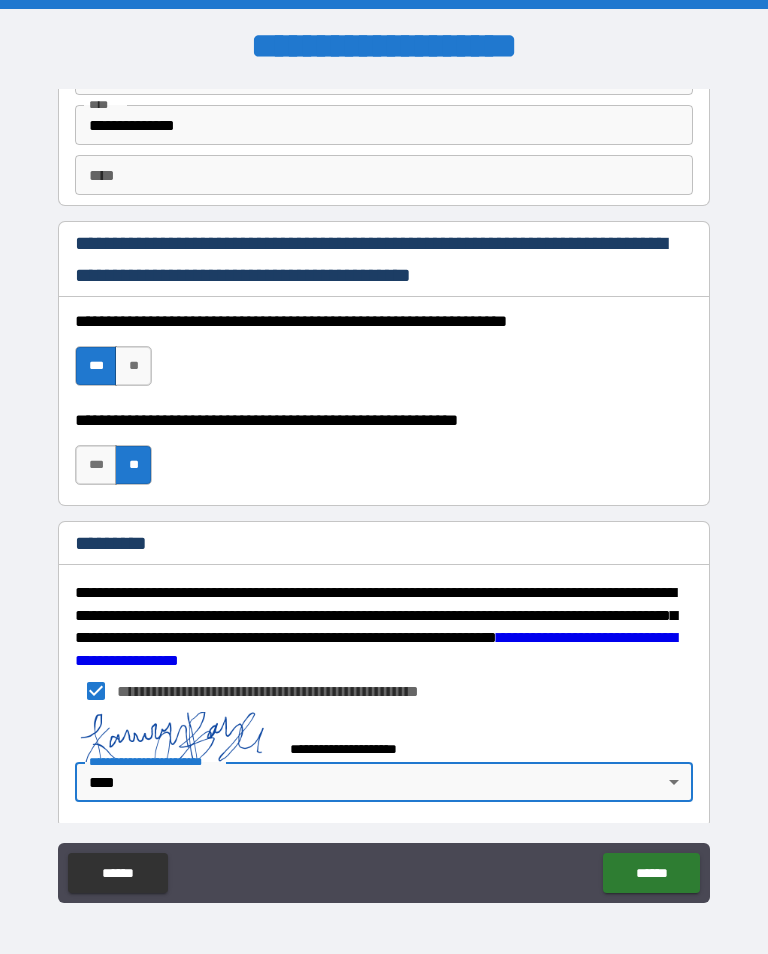type on "*" 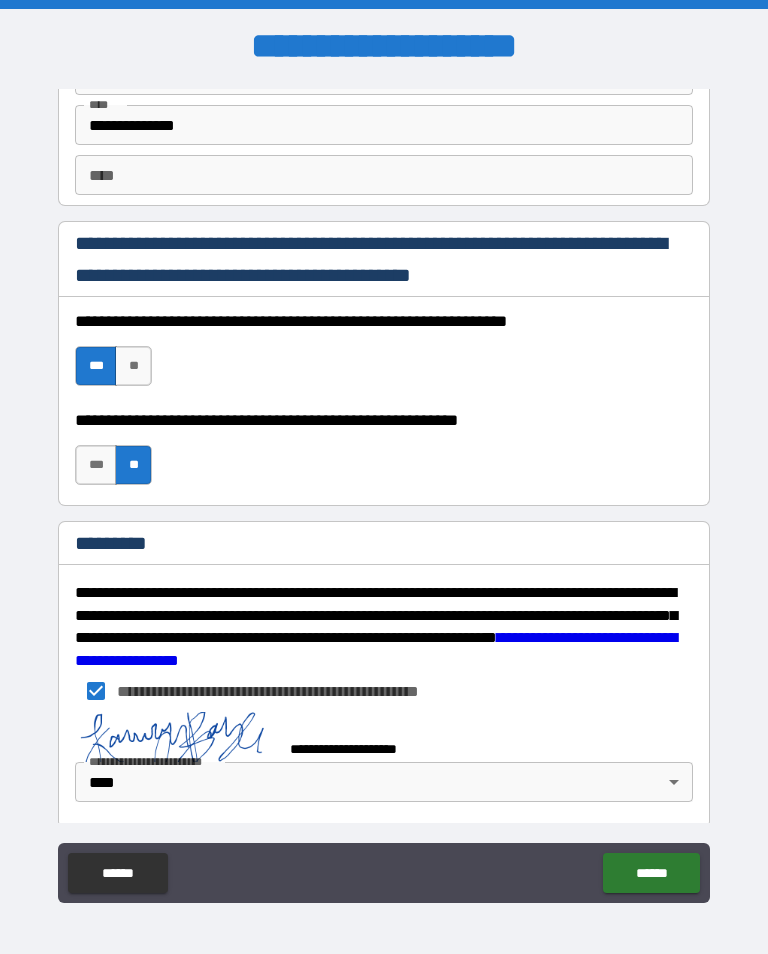 click on "******" at bounding box center [651, 873] 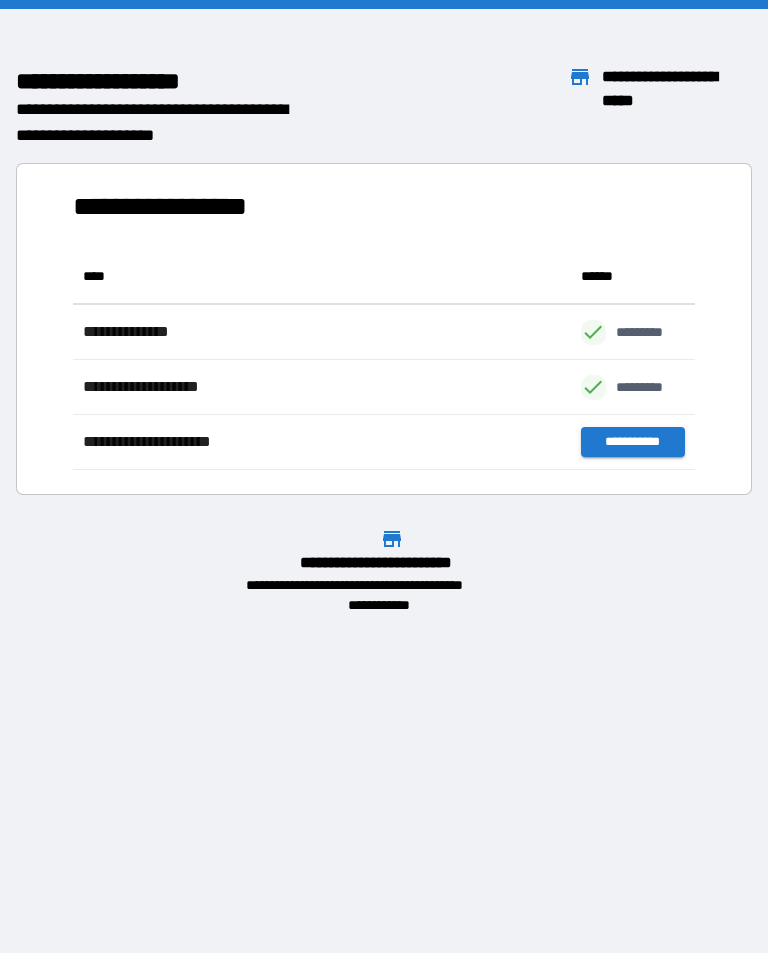 scroll, scrollTop: 1, scrollLeft: 1, axis: both 